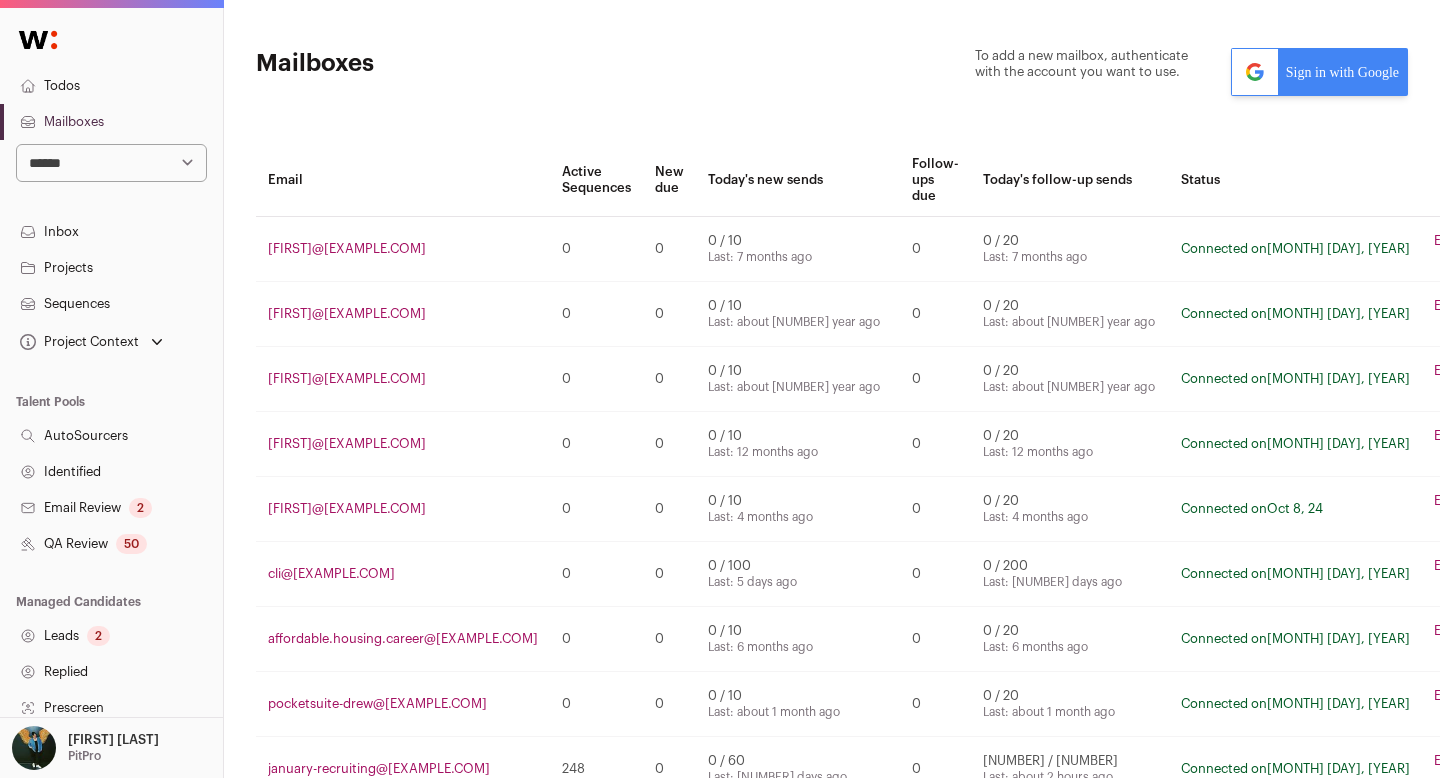 scroll, scrollTop: 754, scrollLeft: 0, axis: vertical 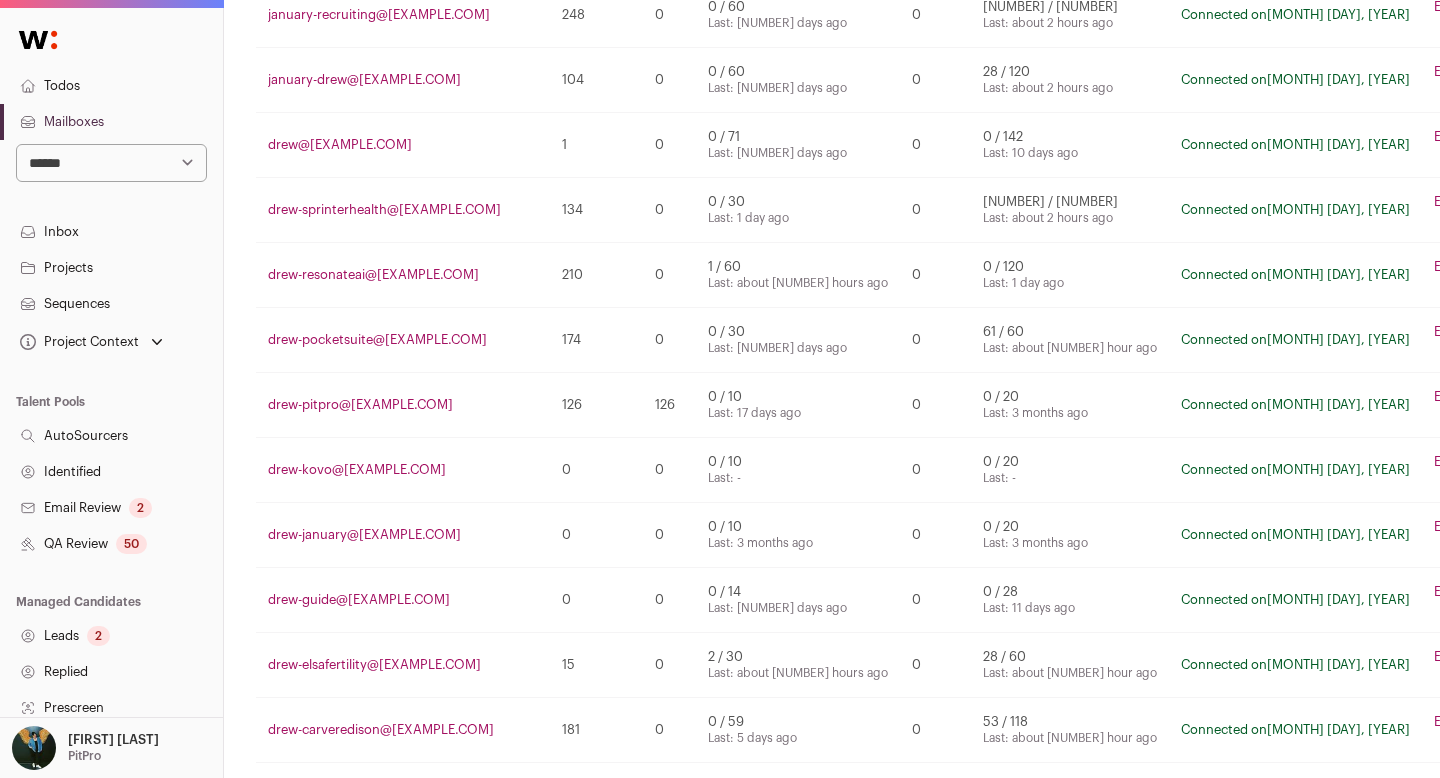 click on "Todos" at bounding box center (111, 86) 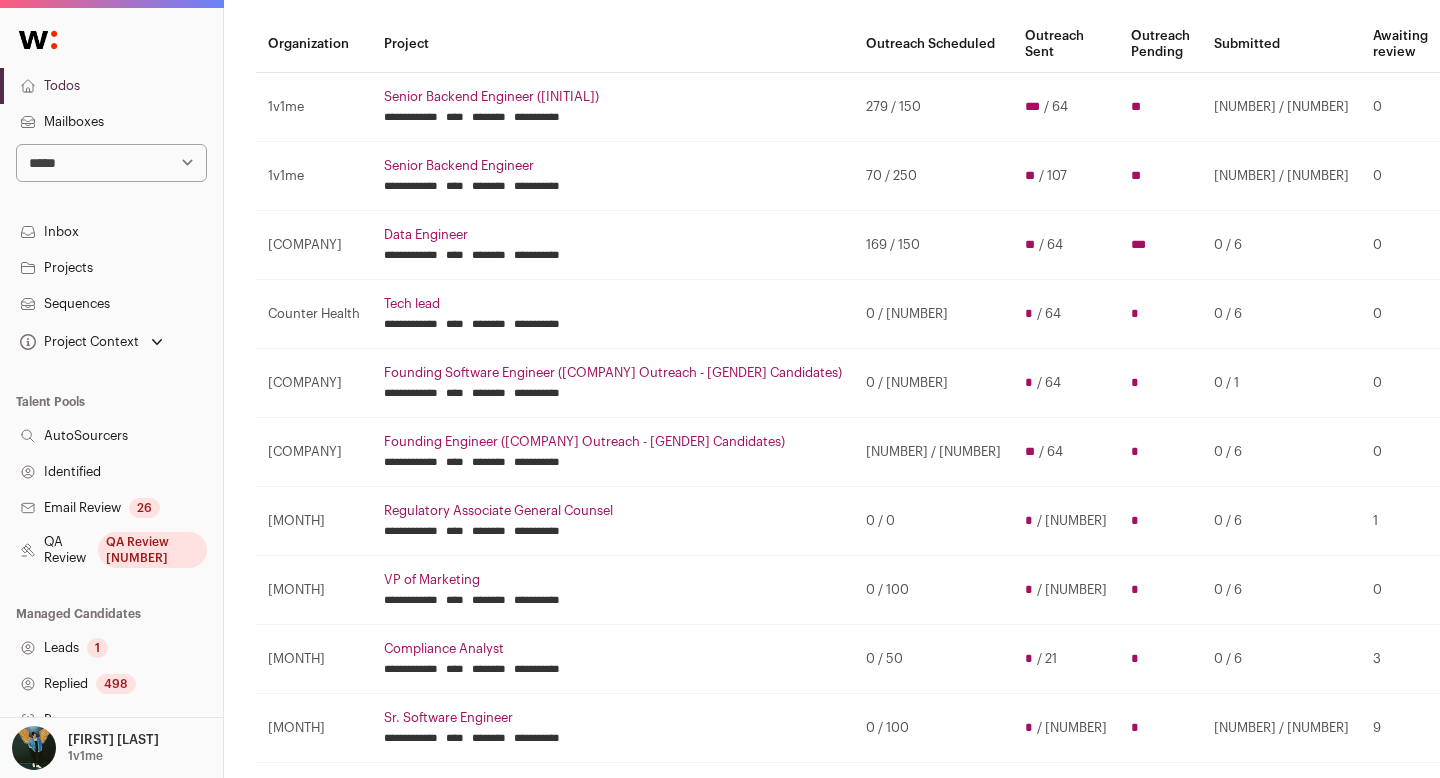 scroll, scrollTop: 260, scrollLeft: 0, axis: vertical 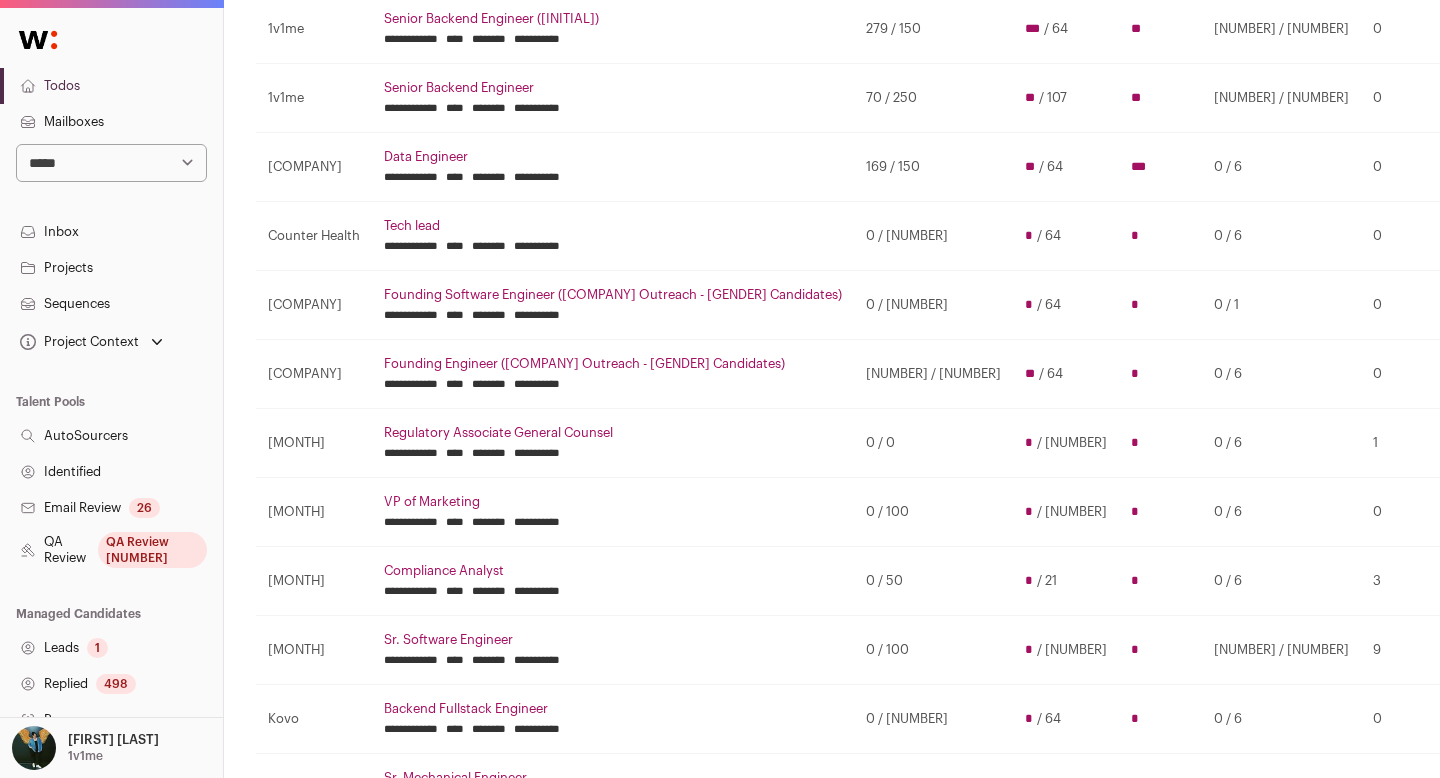 click on "7034" at bounding box center [152, 550] 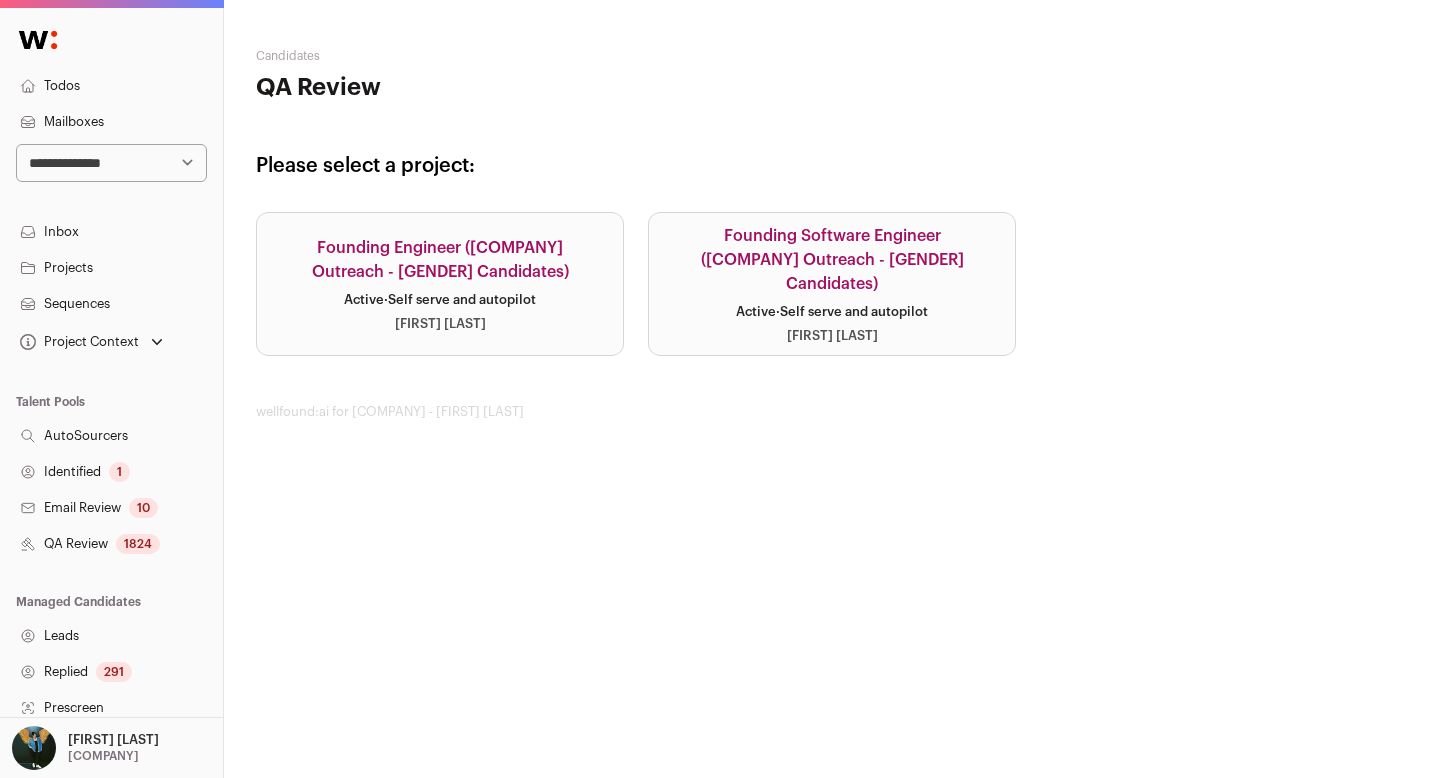 scroll, scrollTop: 0, scrollLeft: 0, axis: both 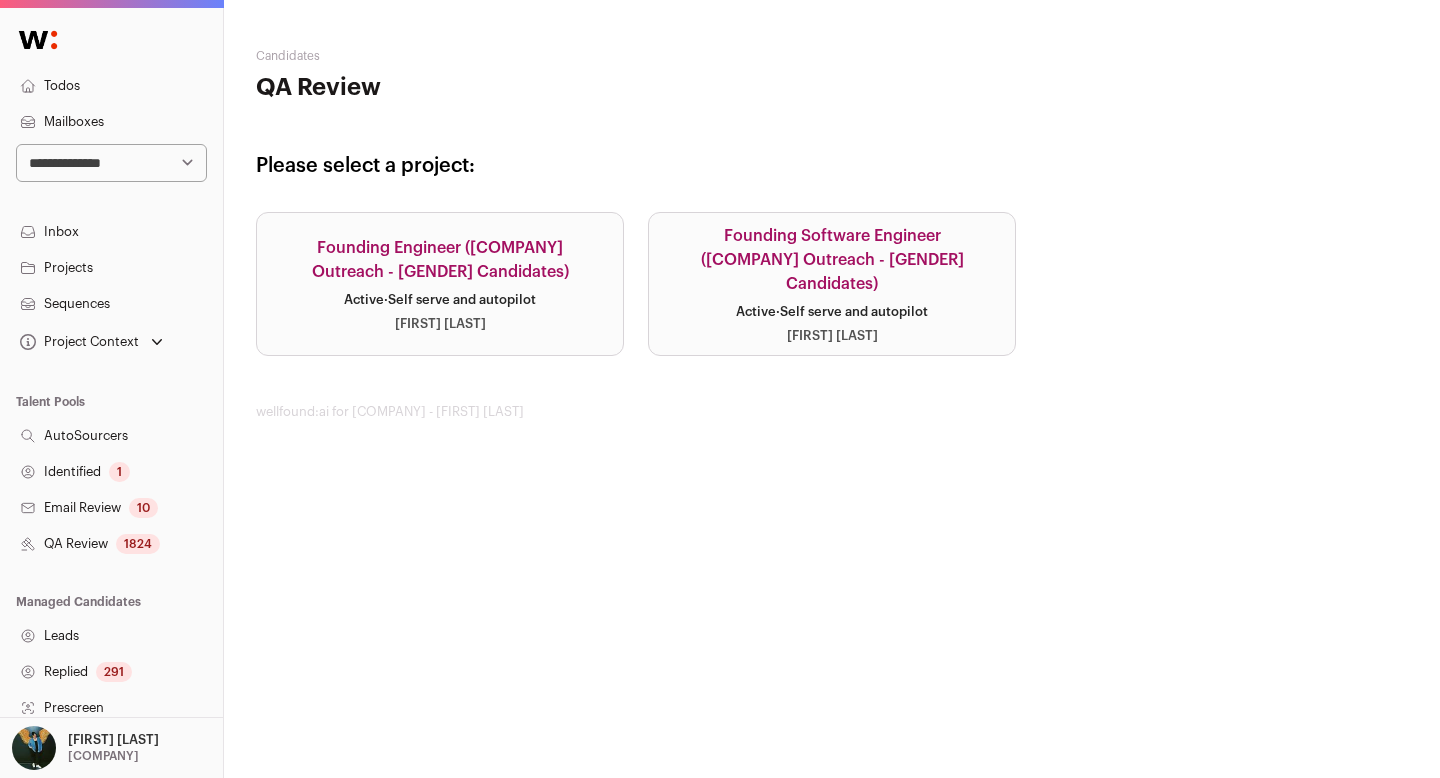click on "**********" at bounding box center (111, 163) 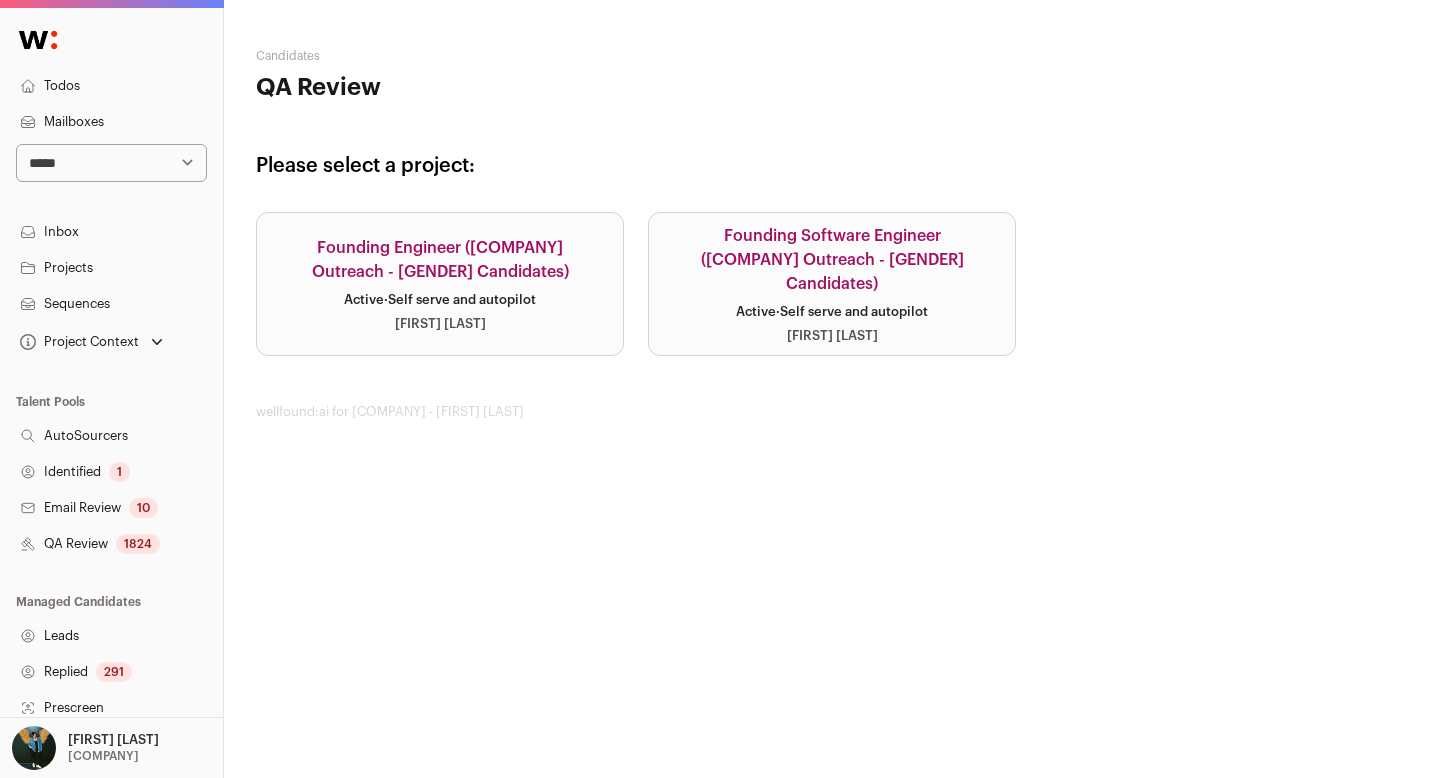 click on "QA Review
1824" at bounding box center [111, 544] 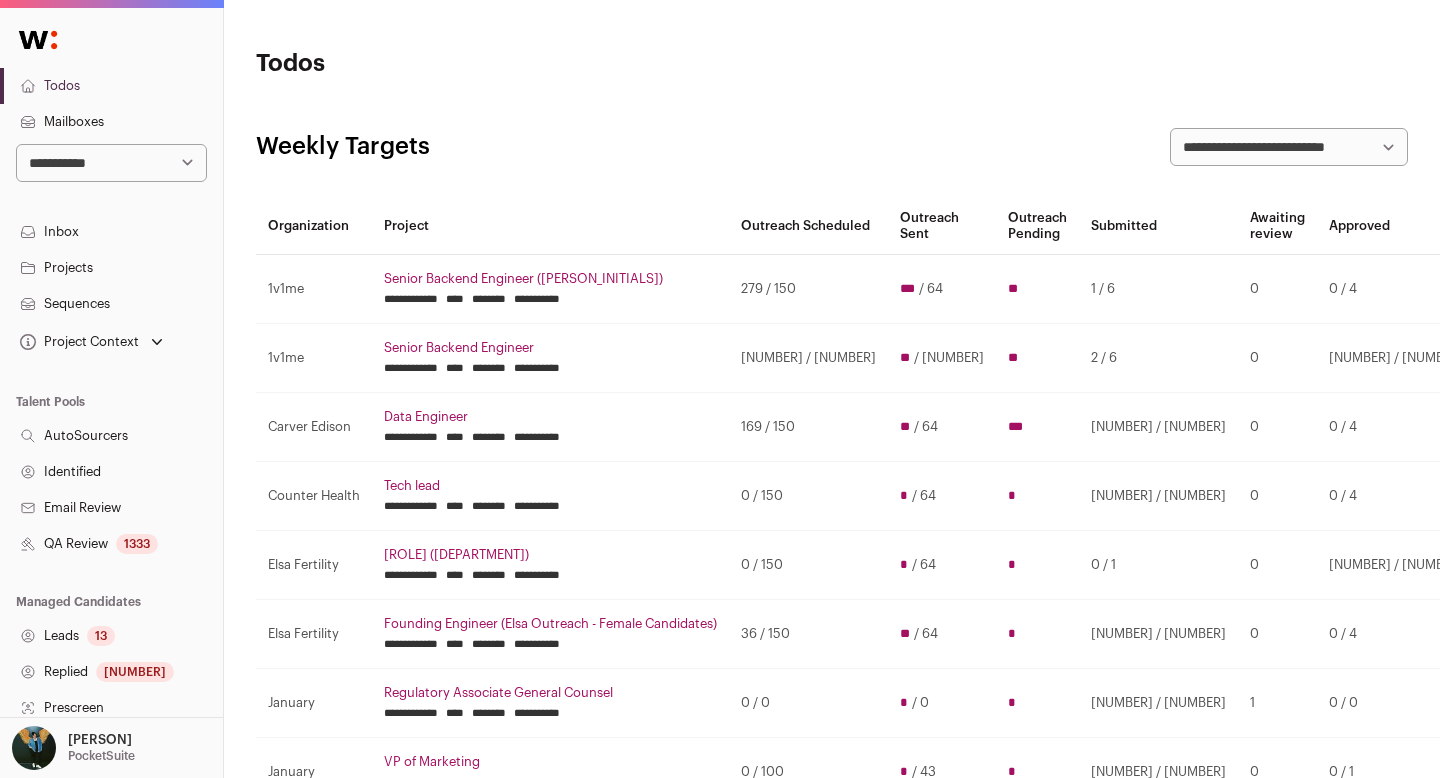 scroll, scrollTop: 0, scrollLeft: 0, axis: both 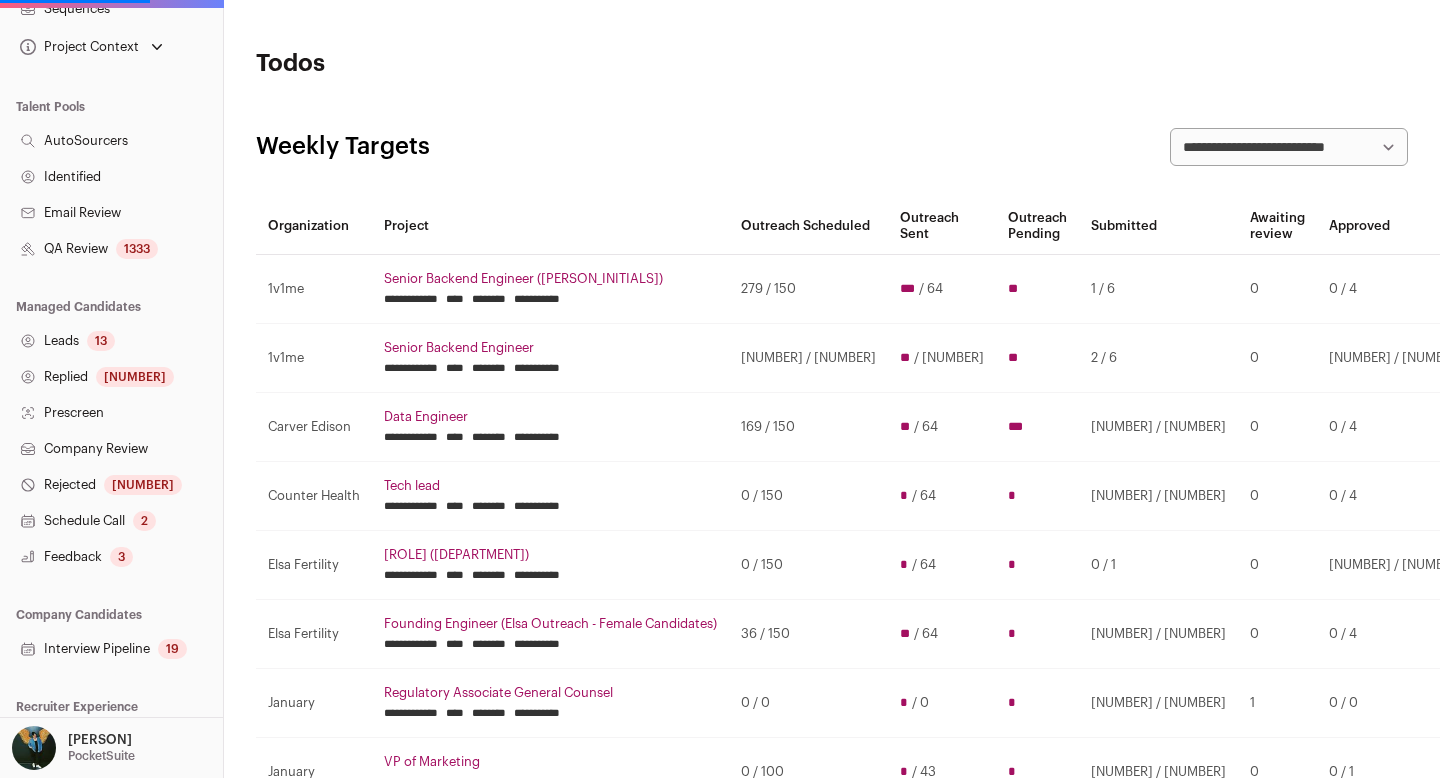 click on "13" at bounding box center [101, 341] 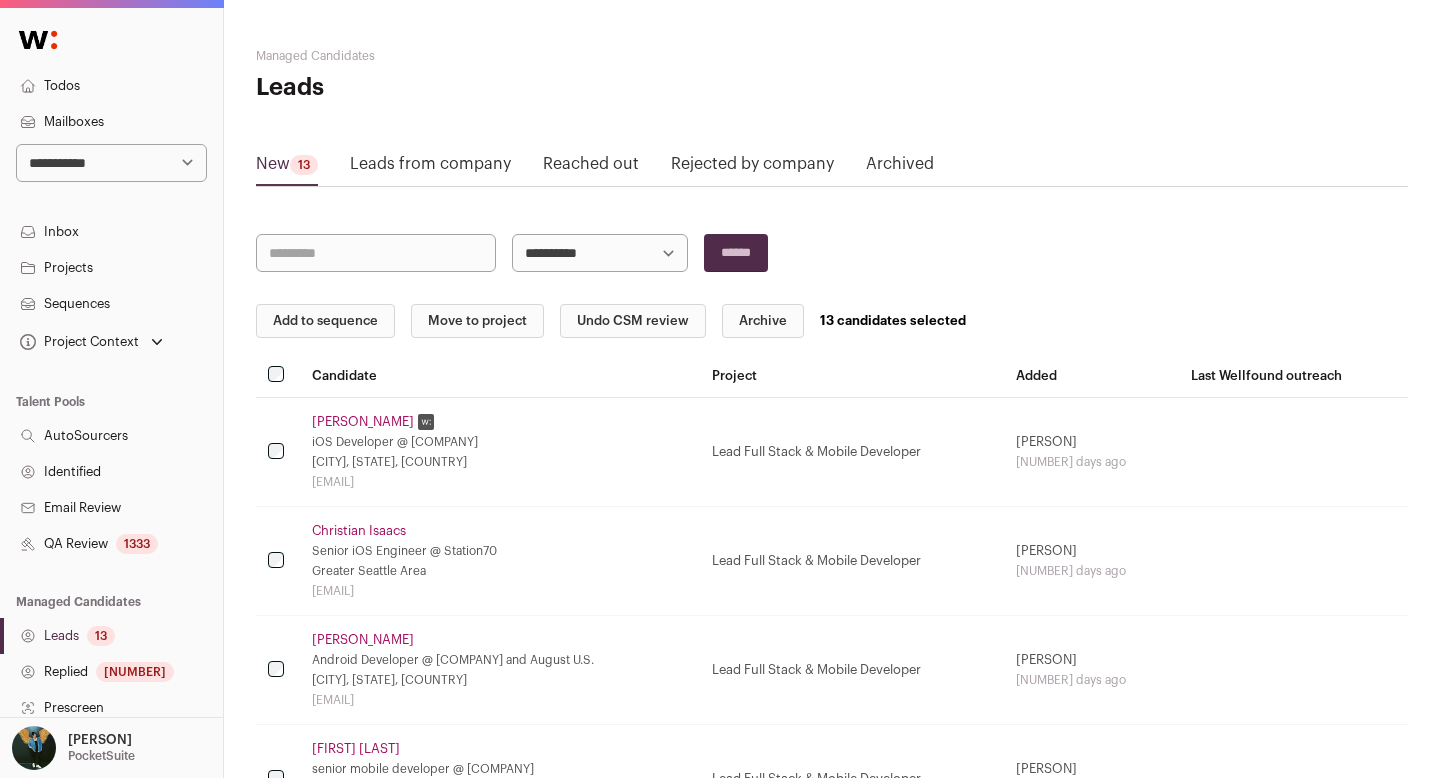 click on "Add to sequence" at bounding box center (325, 321) 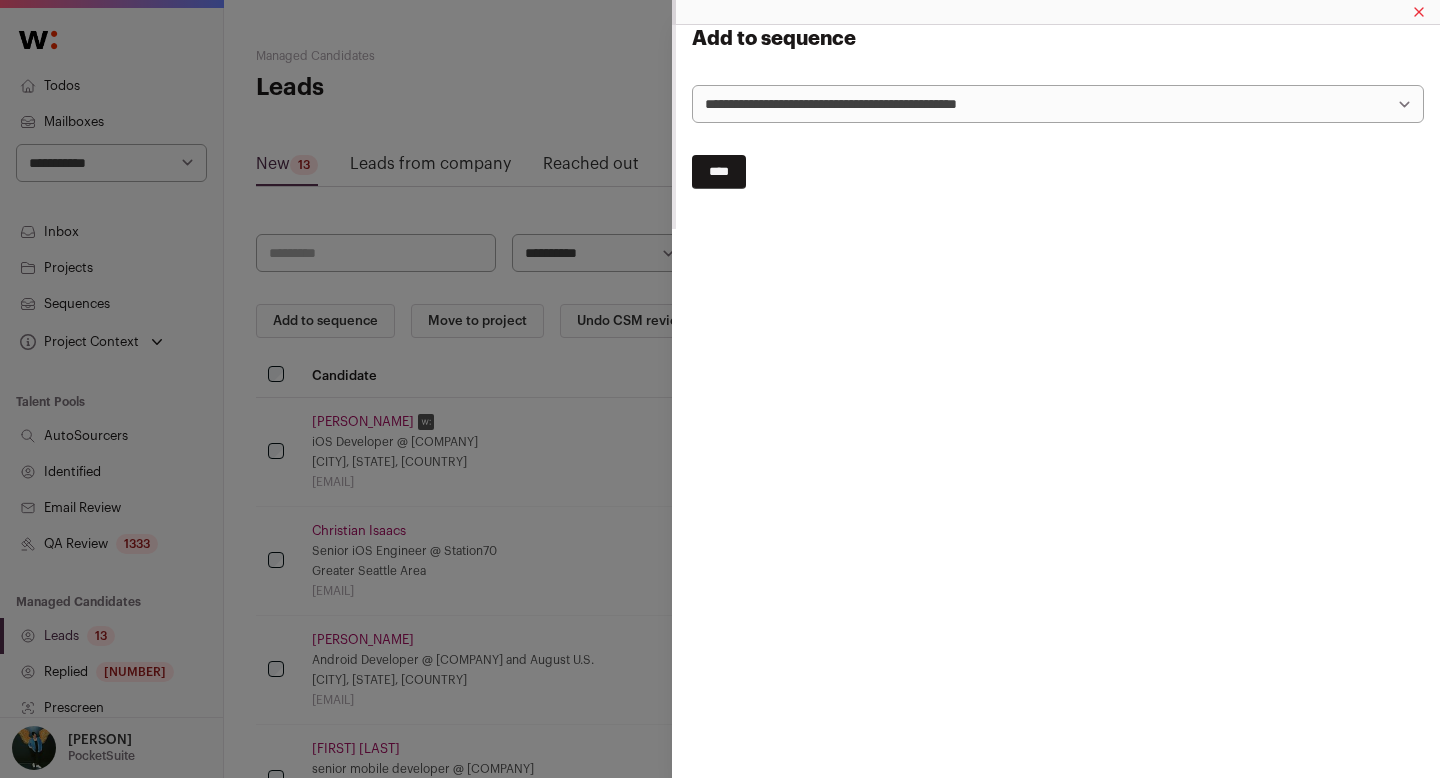 click on "**********" at bounding box center (1058, 104) 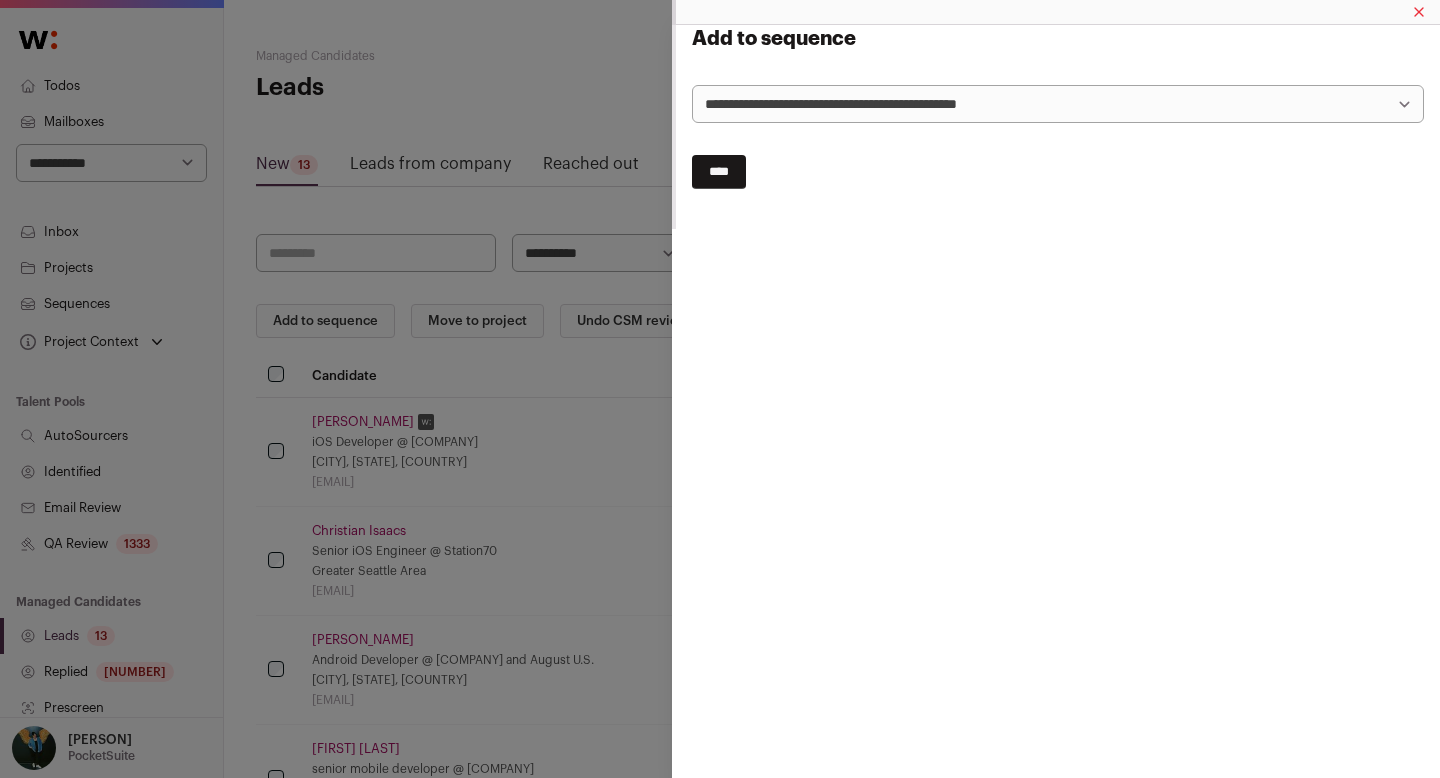 select on "*****" 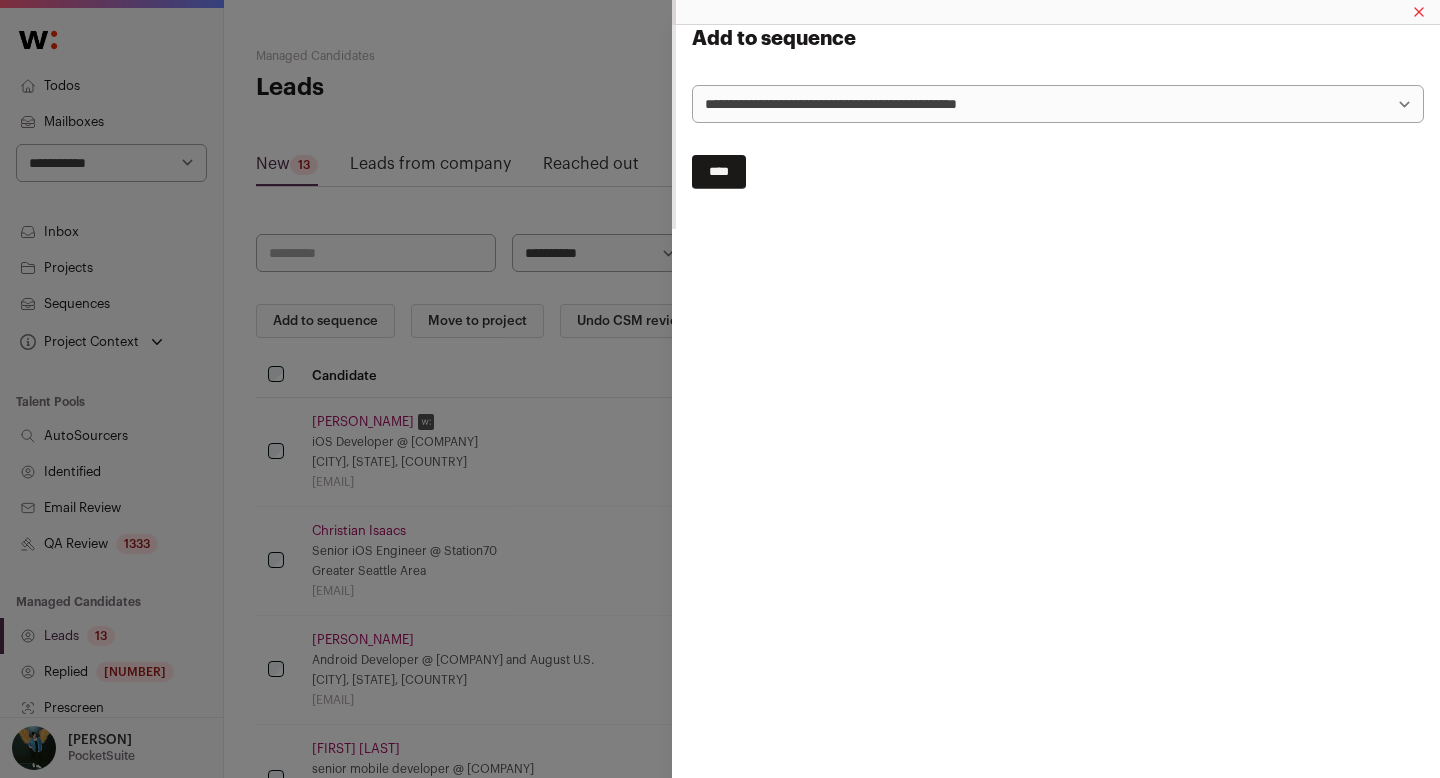 click on "****" at bounding box center (719, 172) 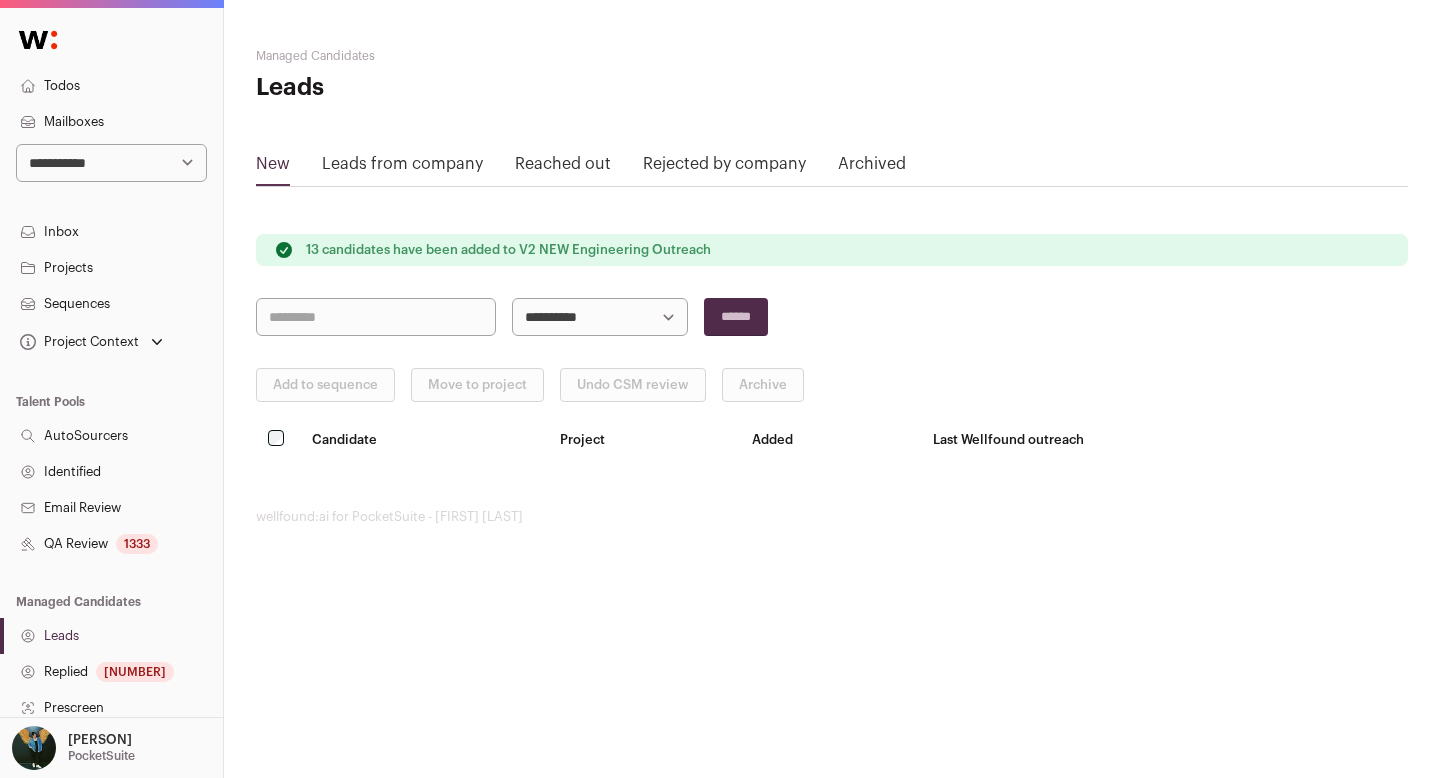 scroll, scrollTop: 337, scrollLeft: 0, axis: vertical 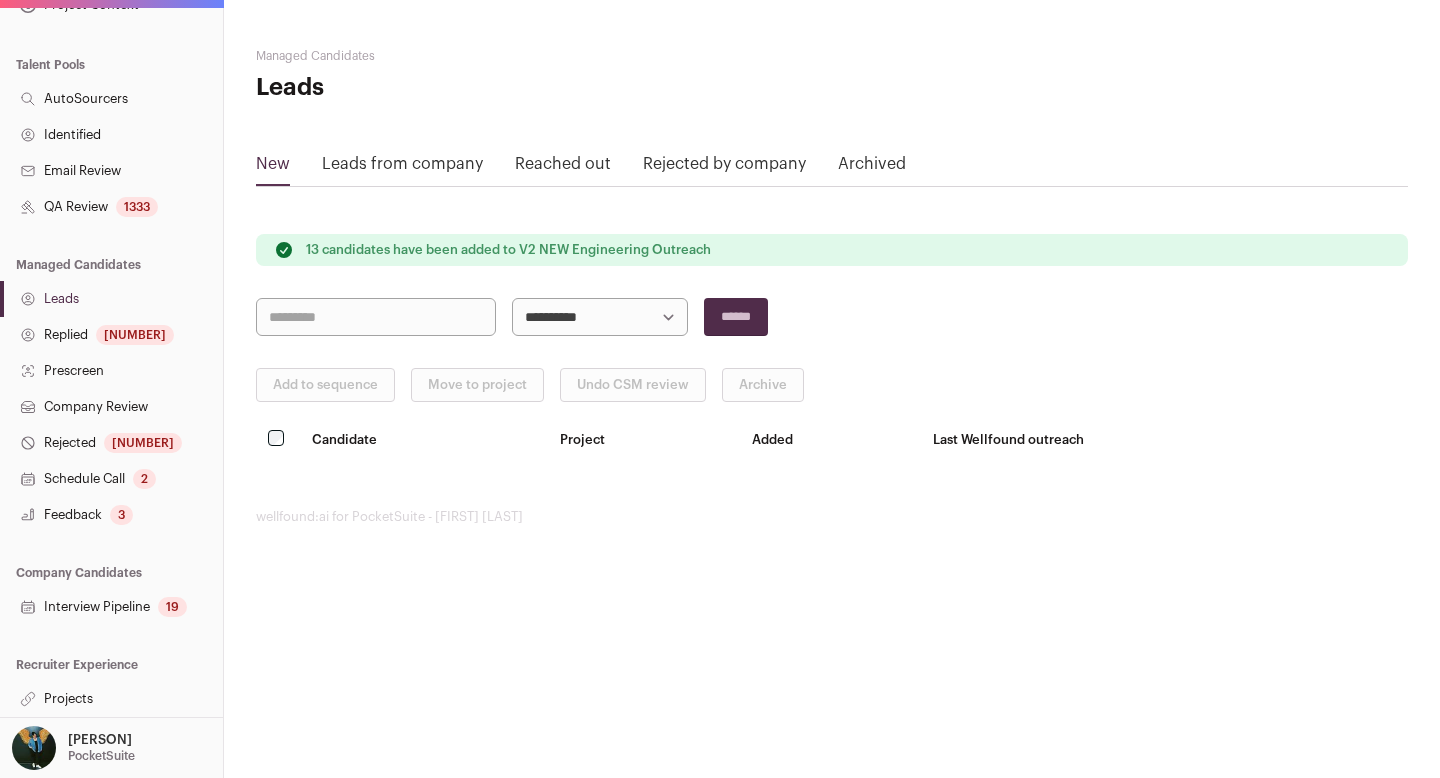 click on "Projects" at bounding box center (111, 699) 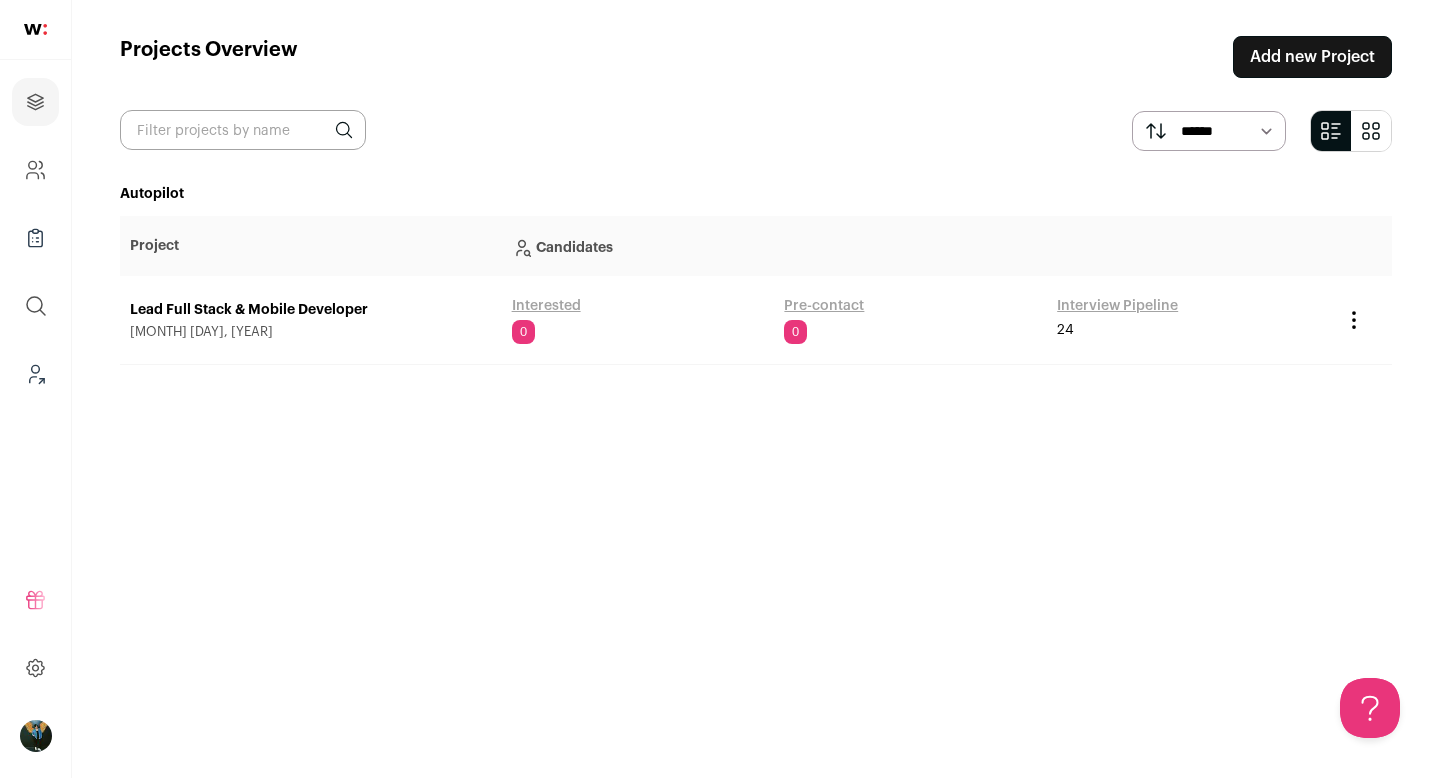 scroll, scrollTop: 0, scrollLeft: 0, axis: both 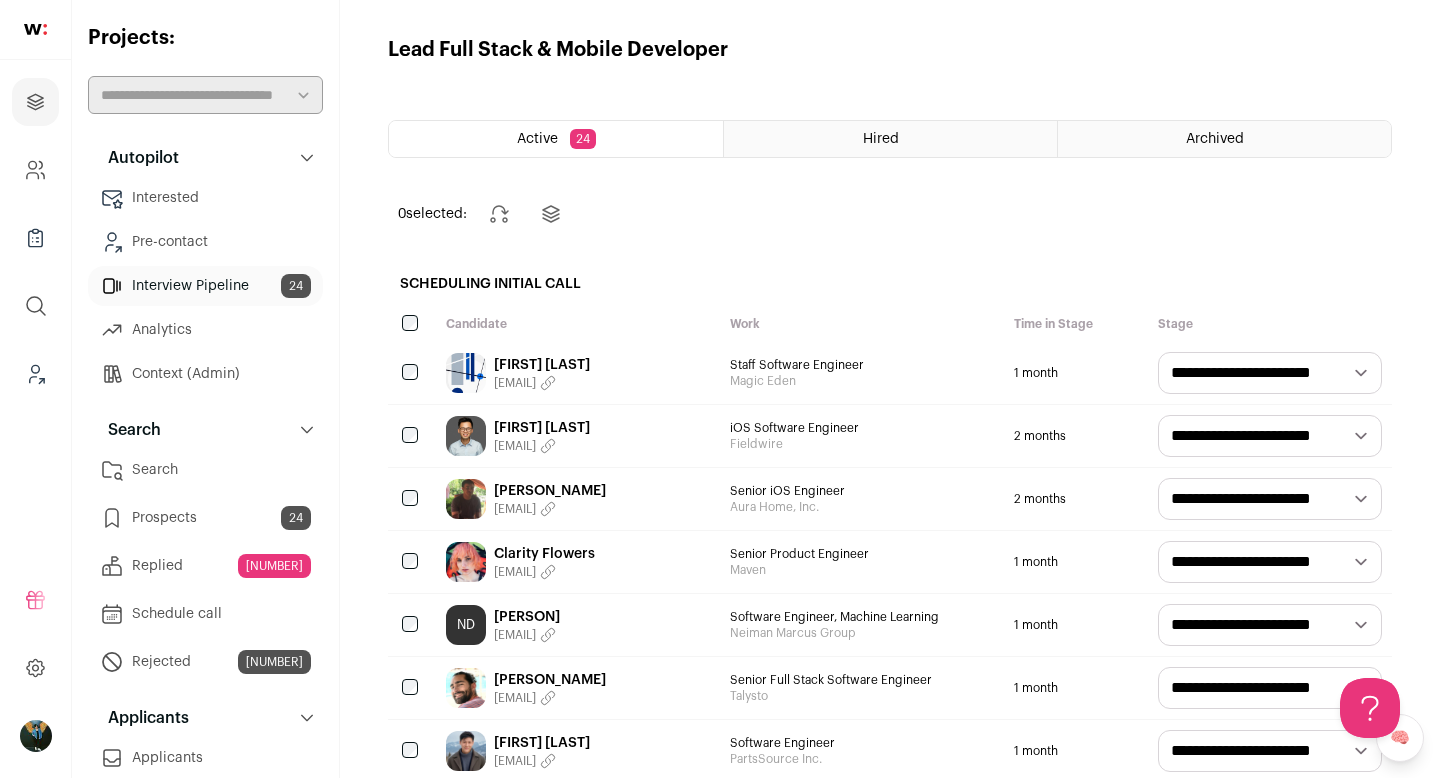 click on "Search" at bounding box center (205, 470) 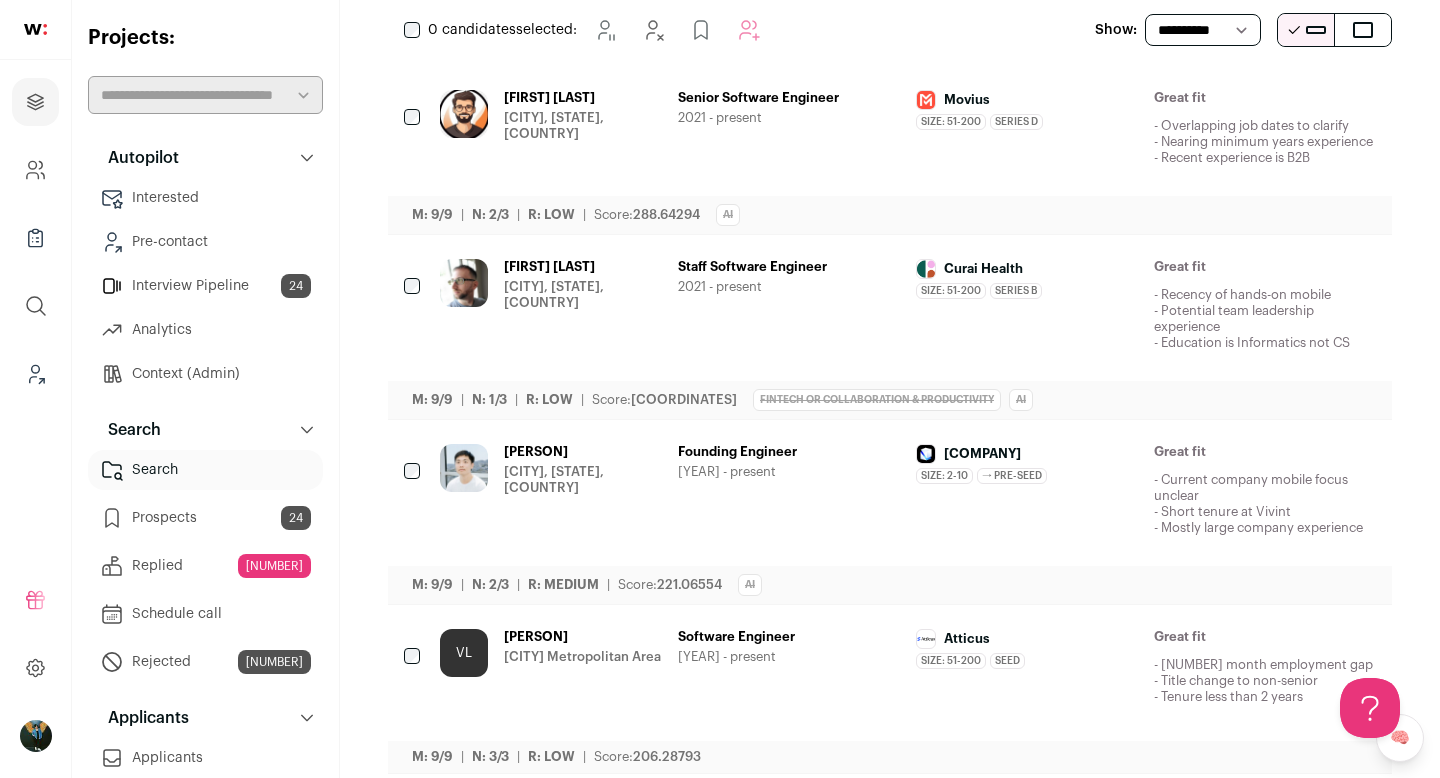 scroll, scrollTop: 0, scrollLeft: 0, axis: both 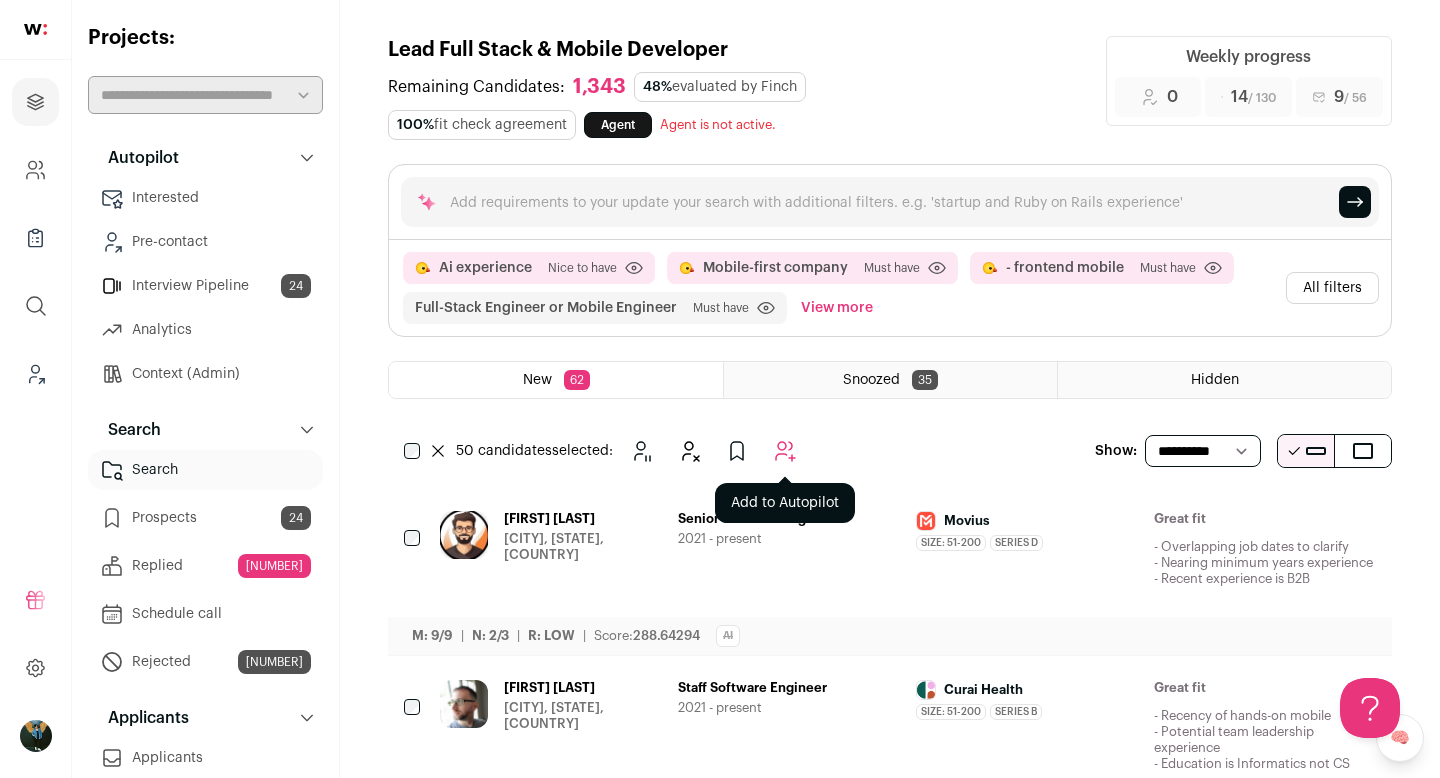 click at bounding box center (785, 451) 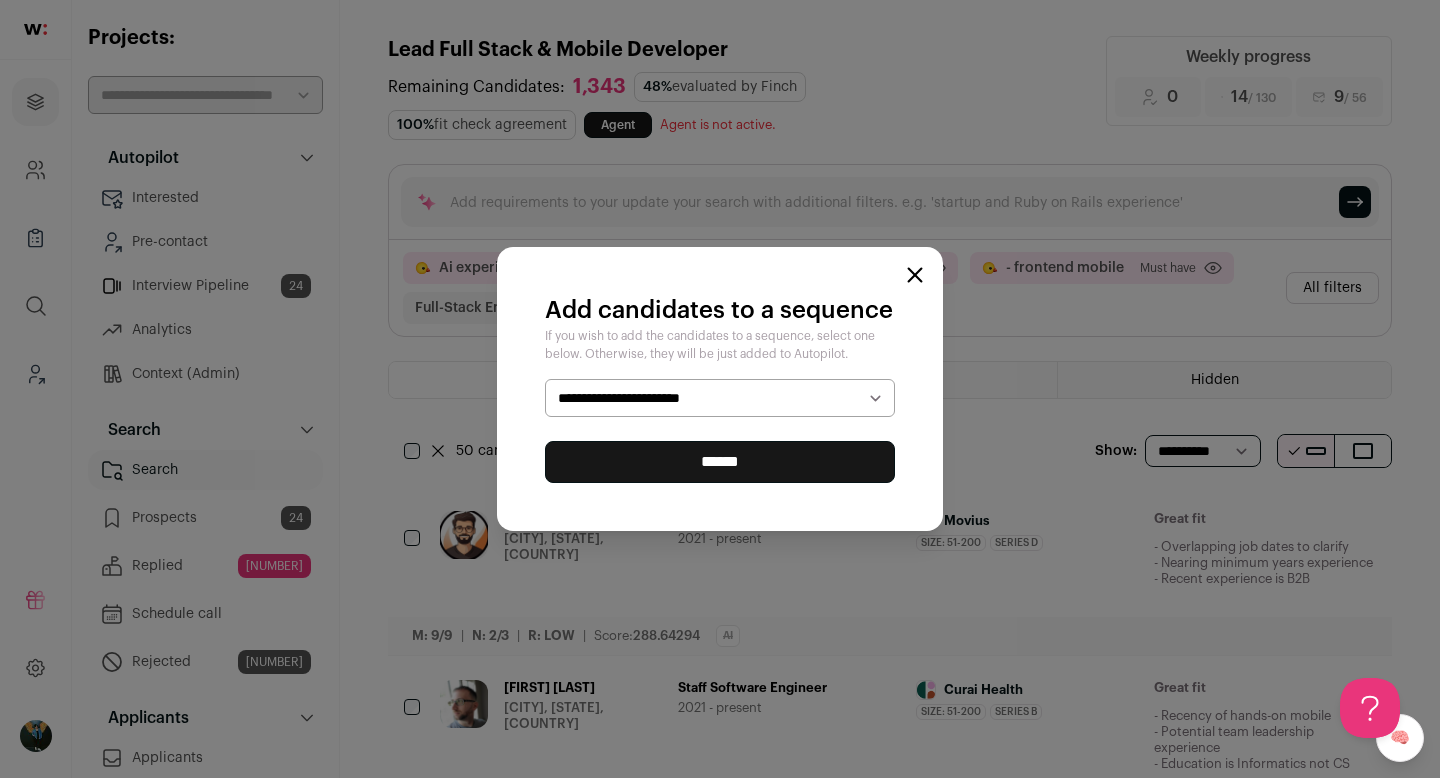 select on "*****" 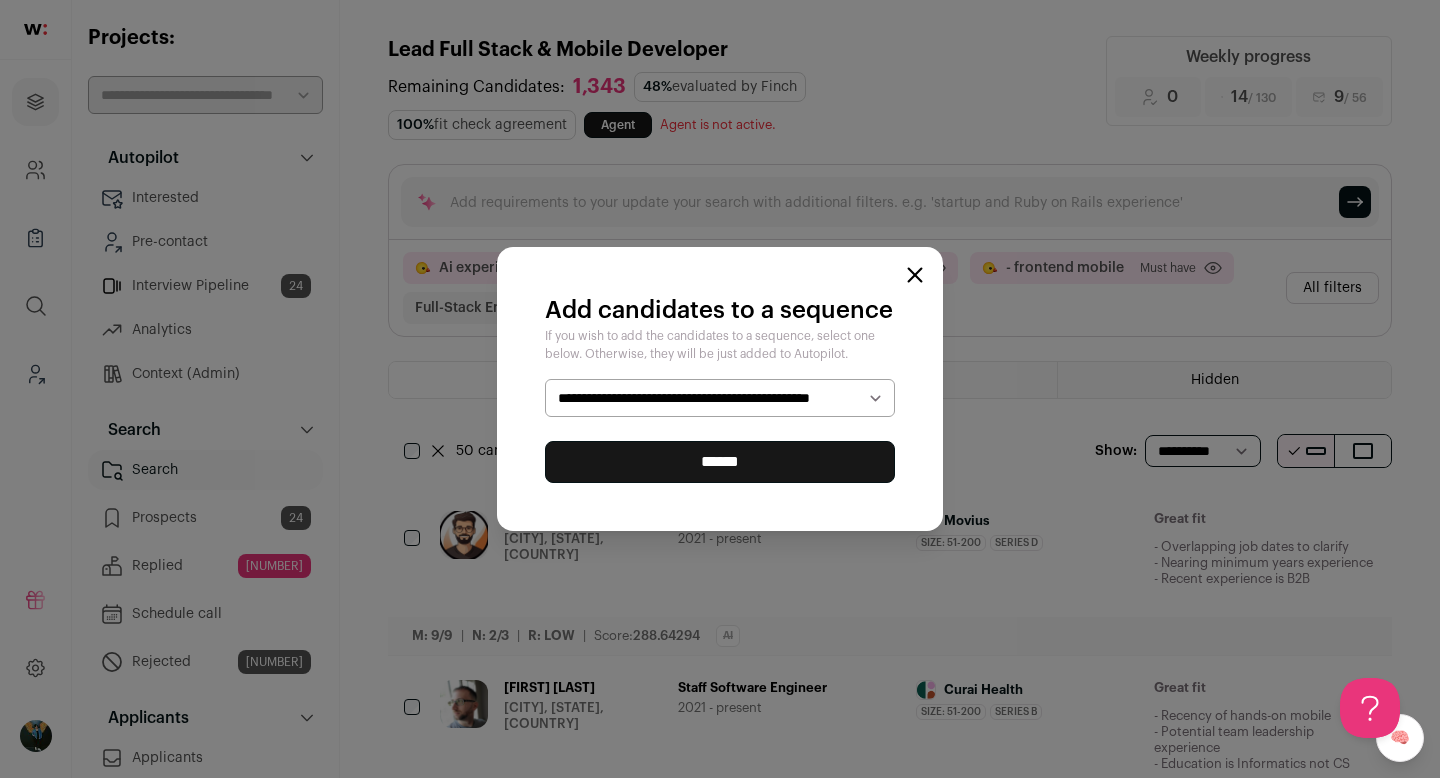 click on "******" at bounding box center [720, 462] 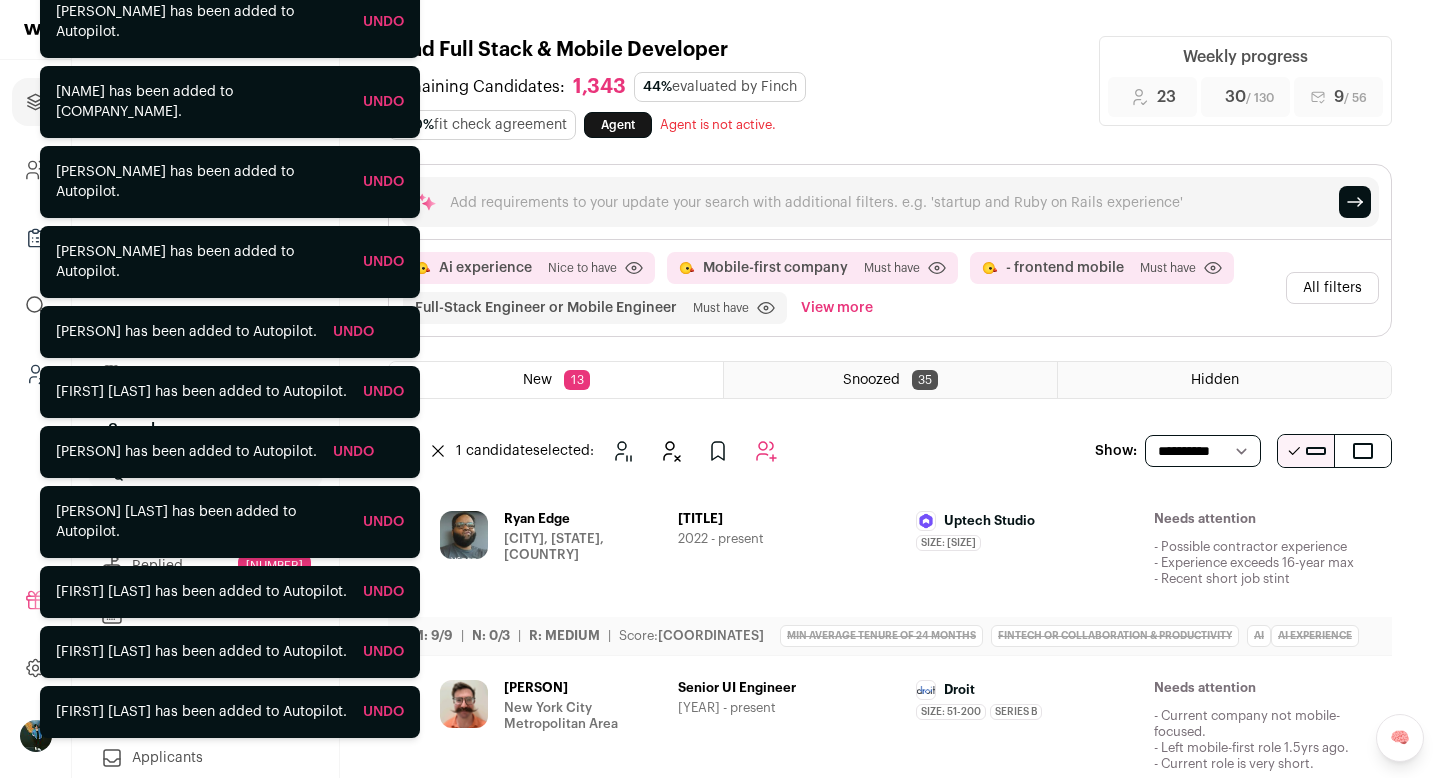 scroll, scrollTop: 0, scrollLeft: 0, axis: both 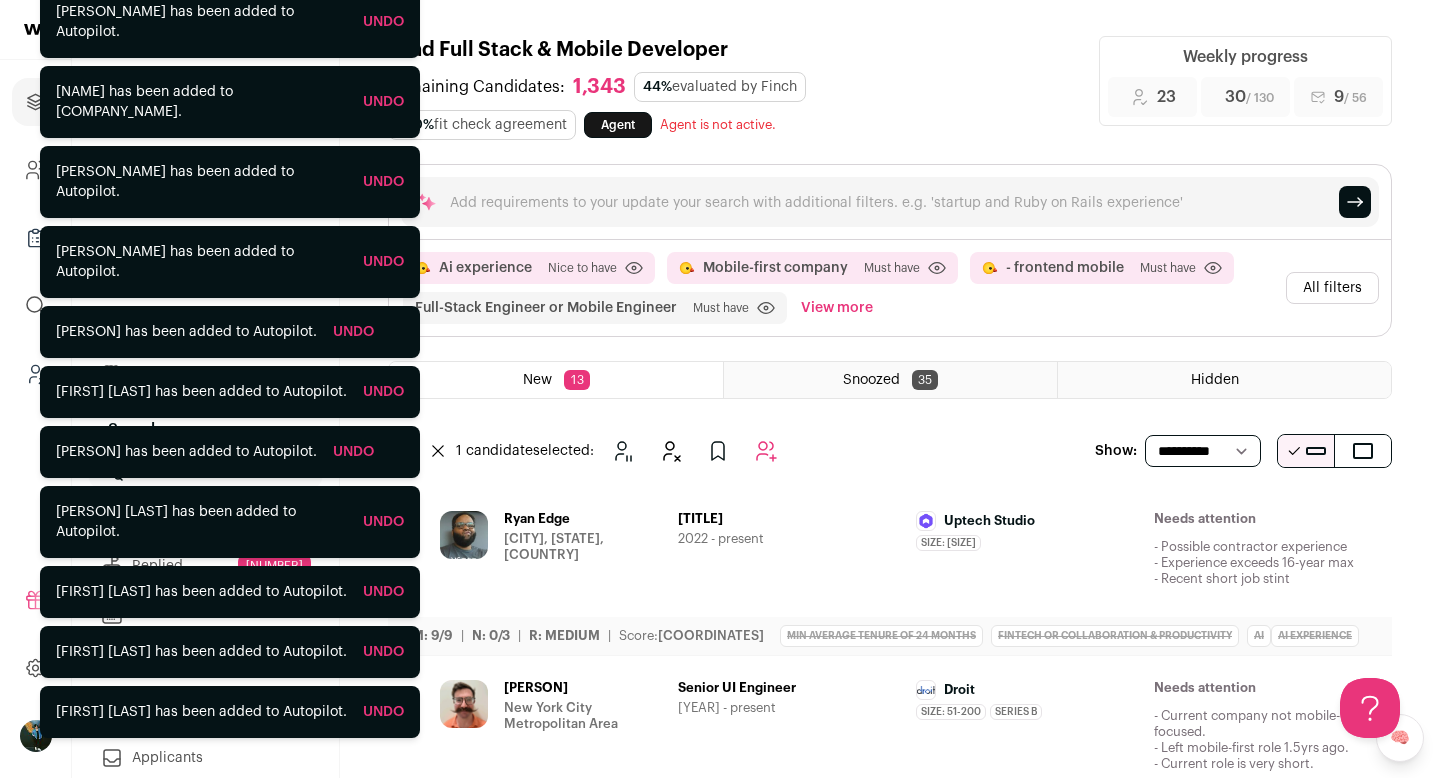 click at bounding box center [1251, 689] 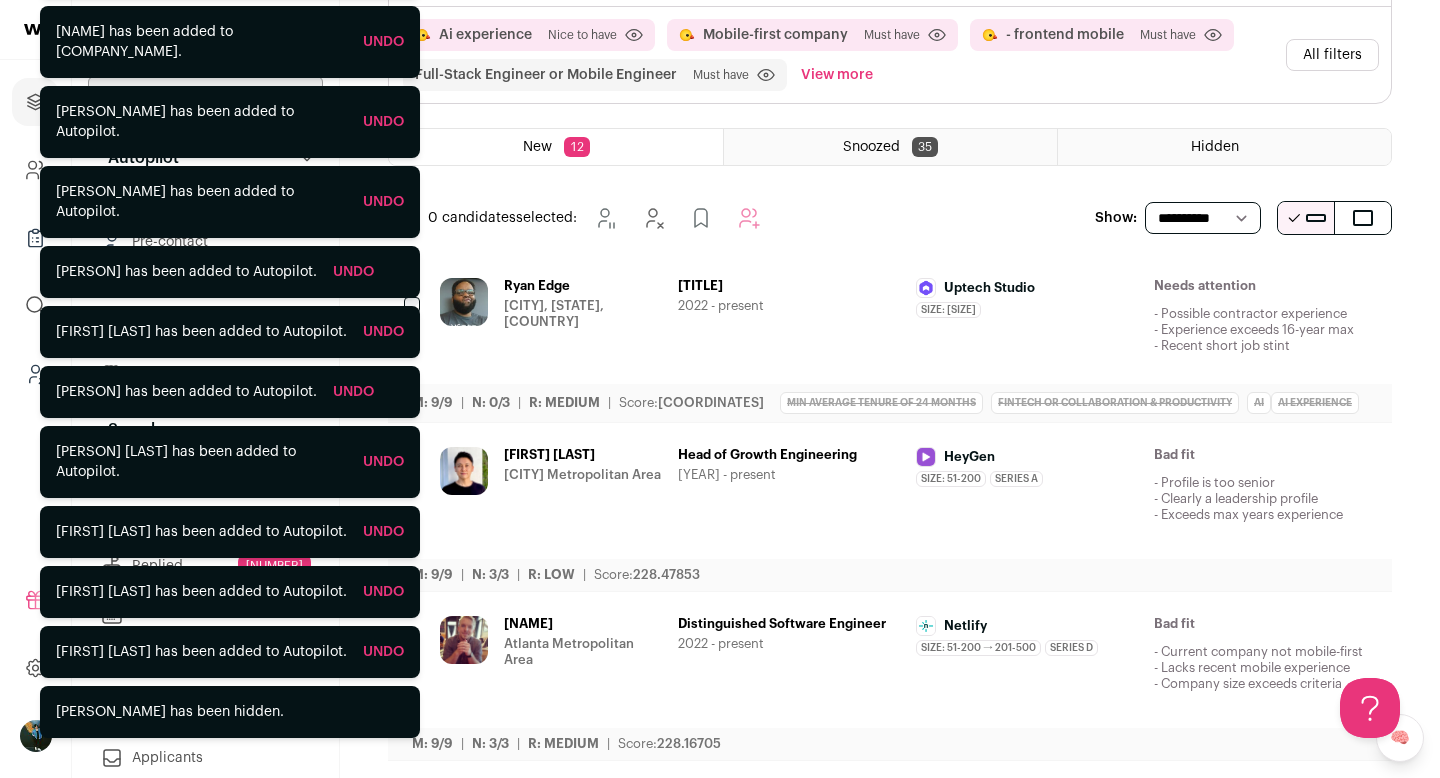 scroll, scrollTop: 0, scrollLeft: 0, axis: both 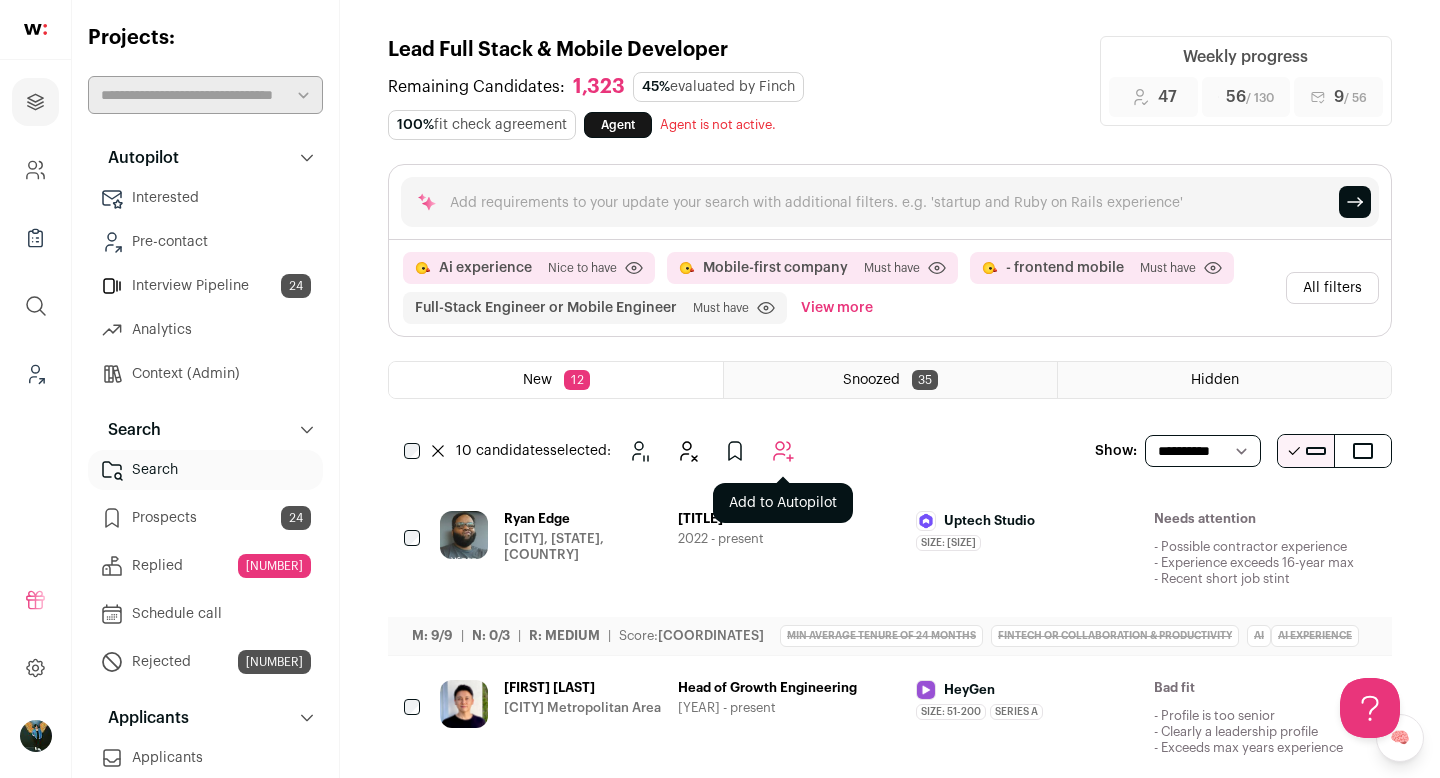click at bounding box center [783, 451] 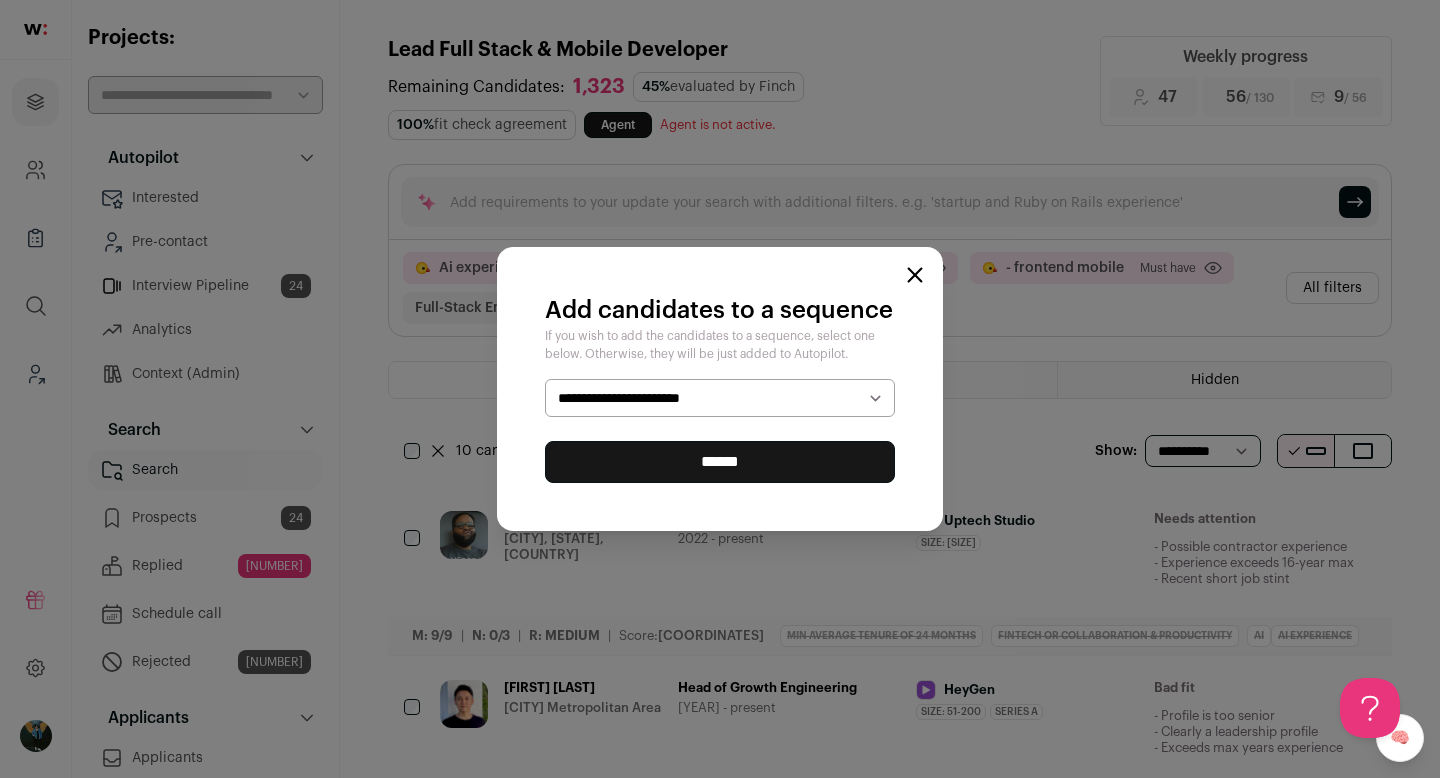 select on "*****" 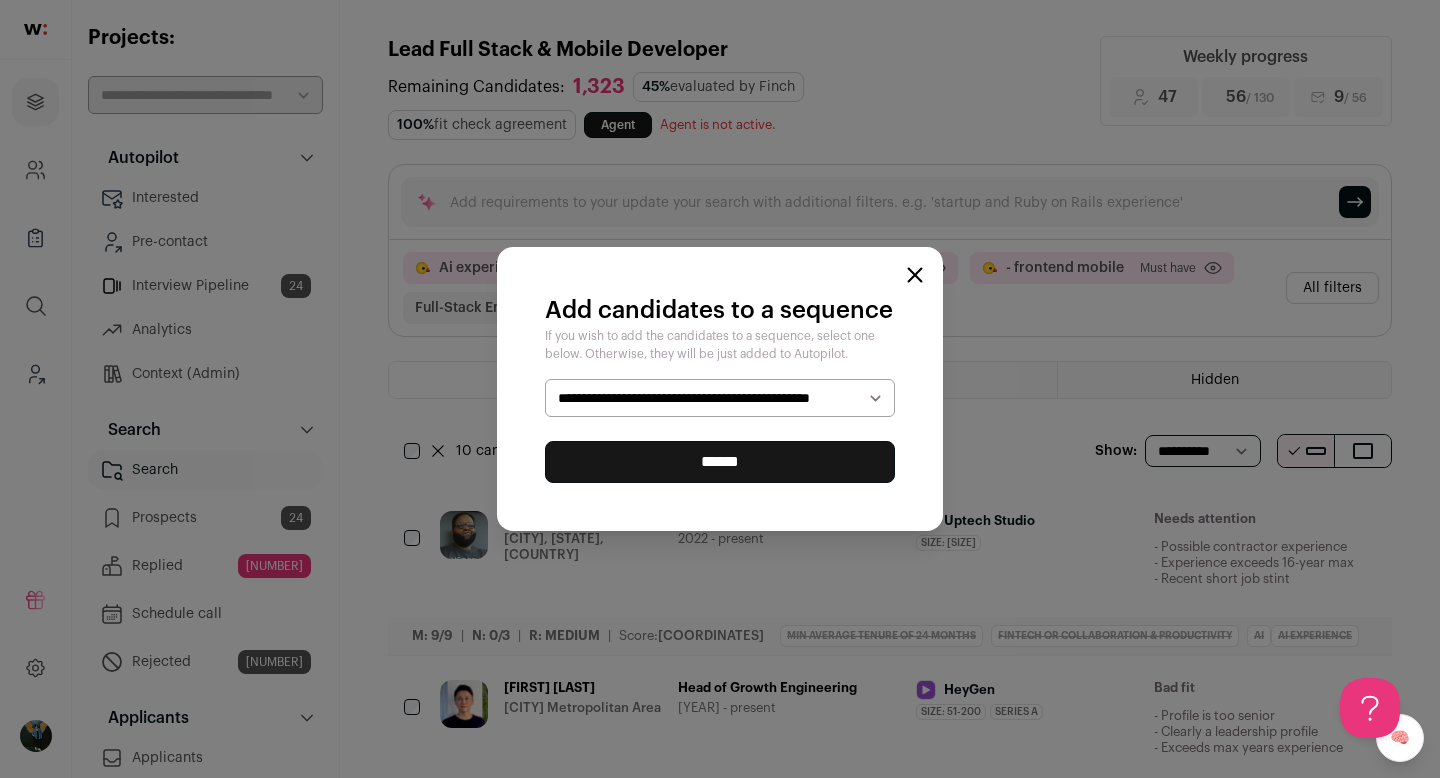 click on "******" at bounding box center [720, 462] 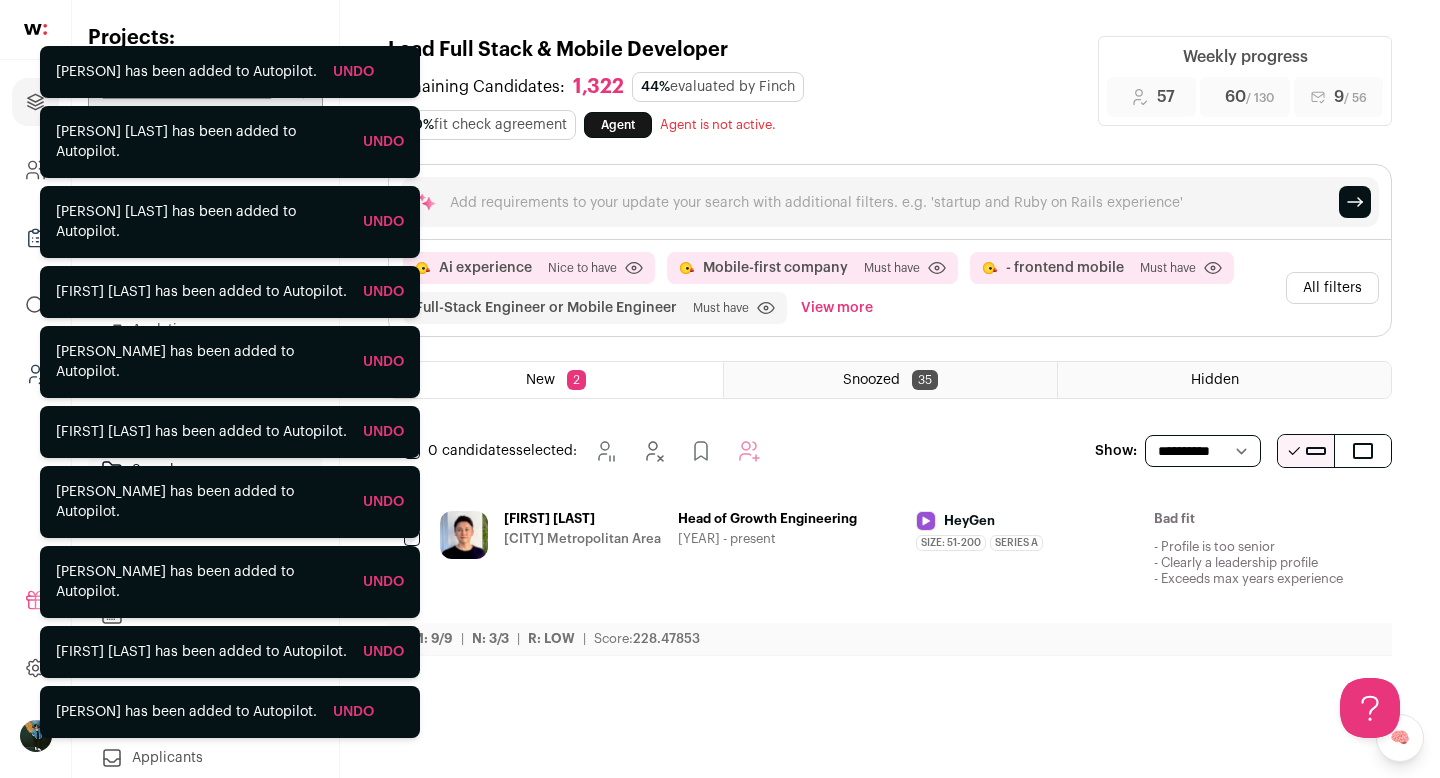 scroll, scrollTop: 0, scrollLeft: 0, axis: both 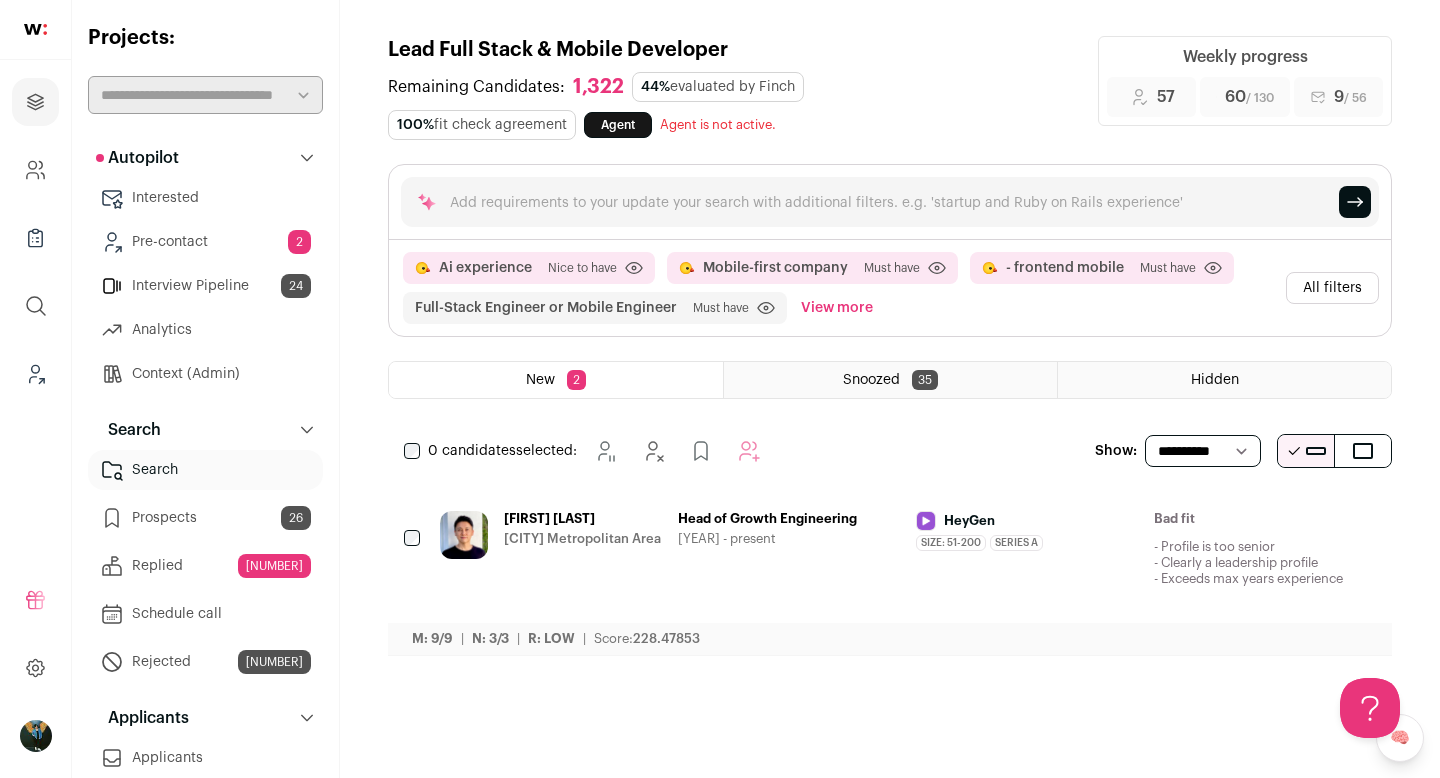 click at bounding box center [1251, 520] 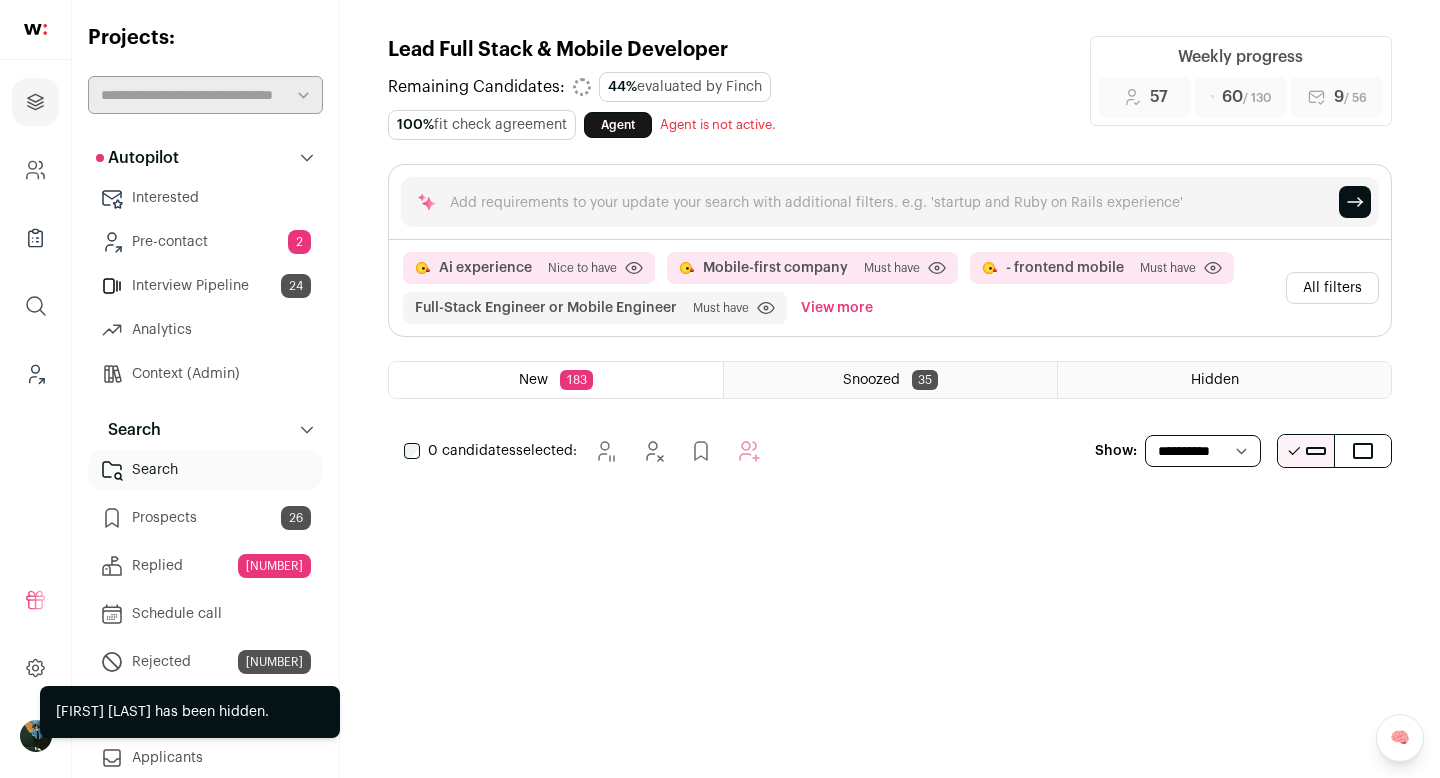 click on "All filters" at bounding box center [1332, 288] 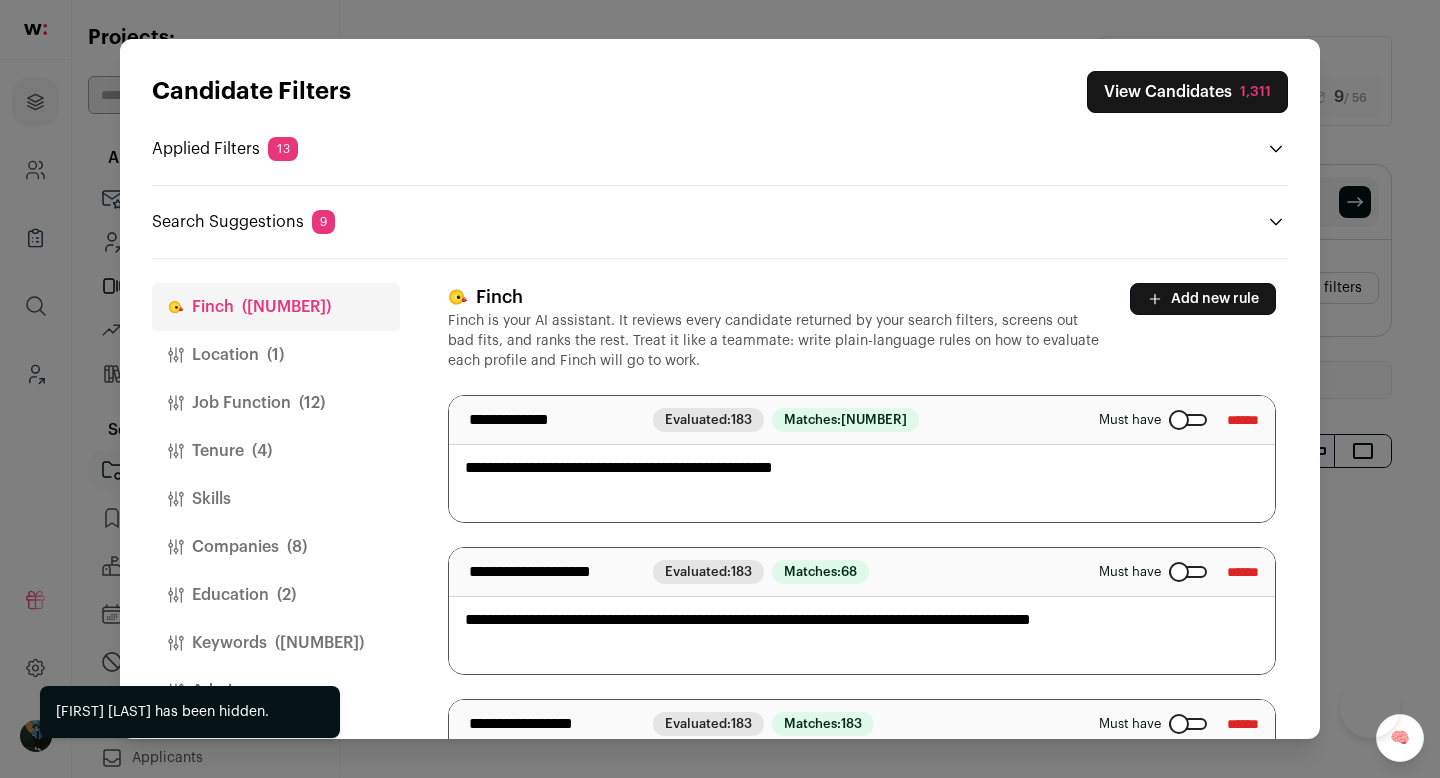 scroll, scrollTop: 112, scrollLeft: 0, axis: vertical 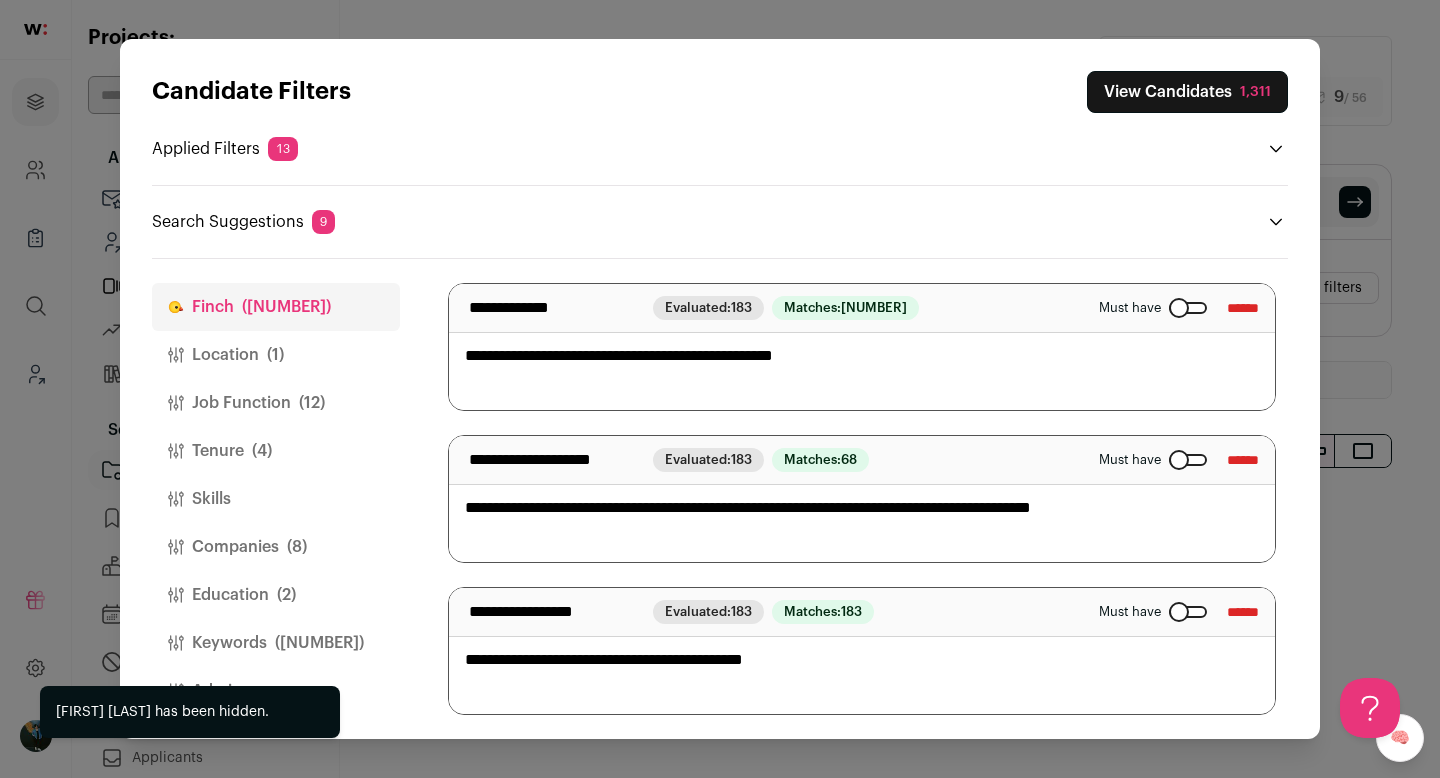 click on "******" at bounding box center [1243, 308] 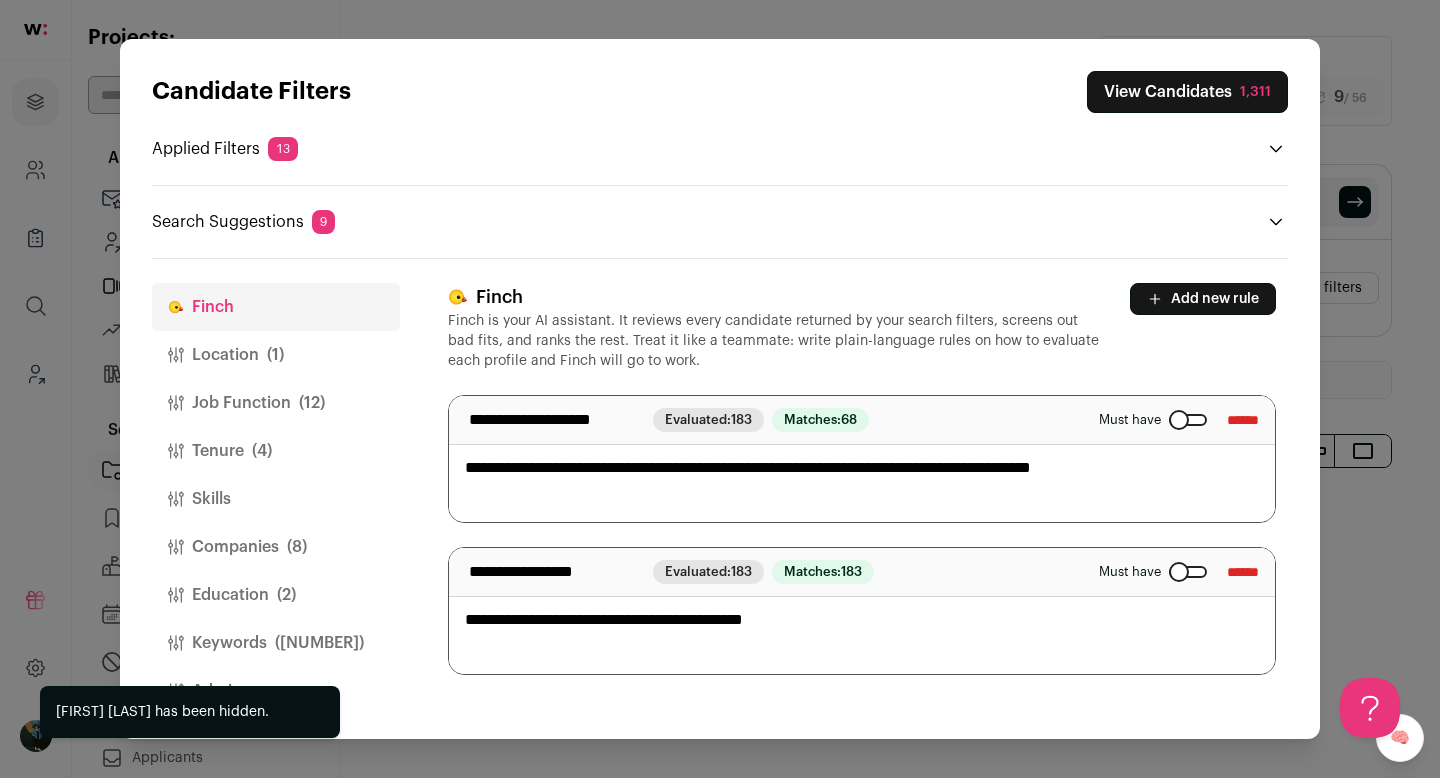 scroll, scrollTop: 0, scrollLeft: 0, axis: both 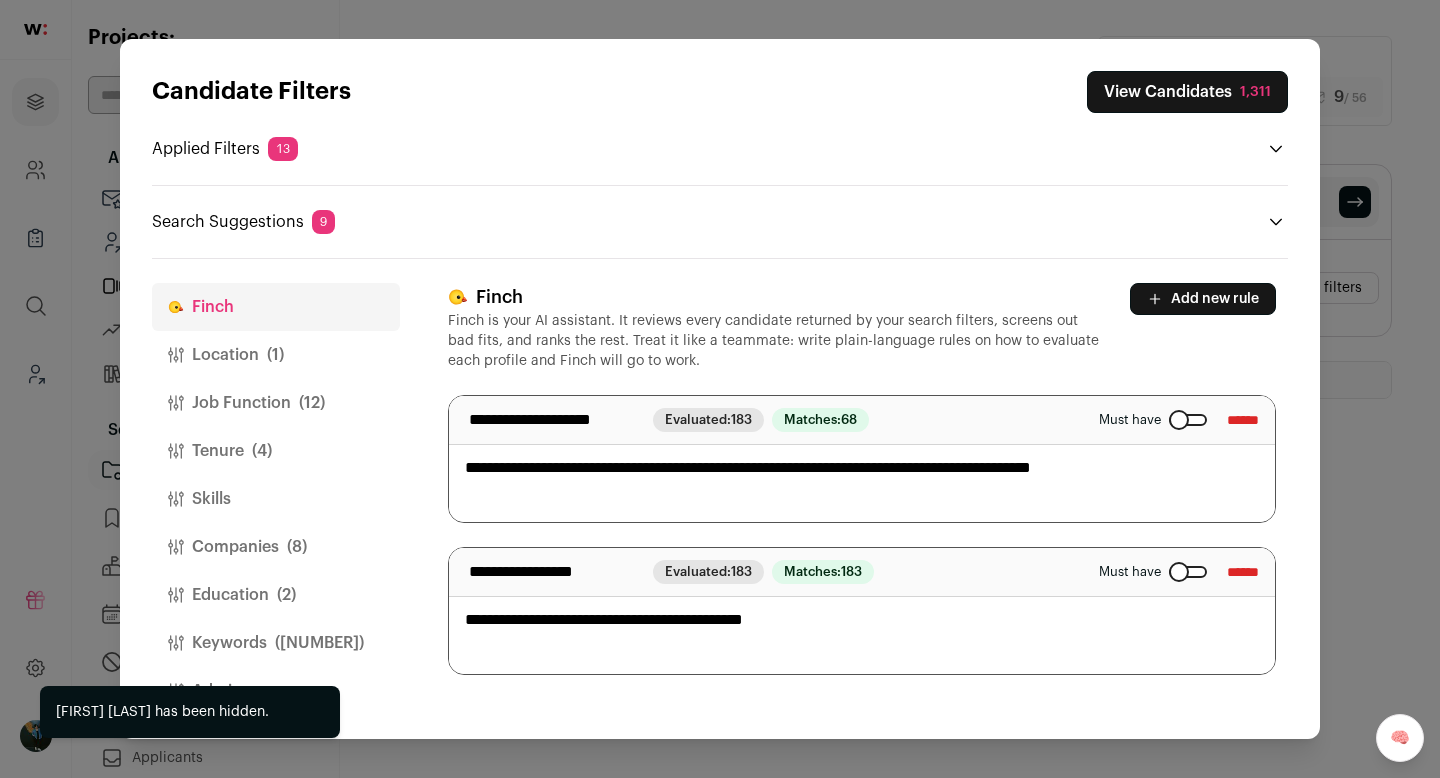 click on "View Candidates
1,311" at bounding box center (1187, 92) 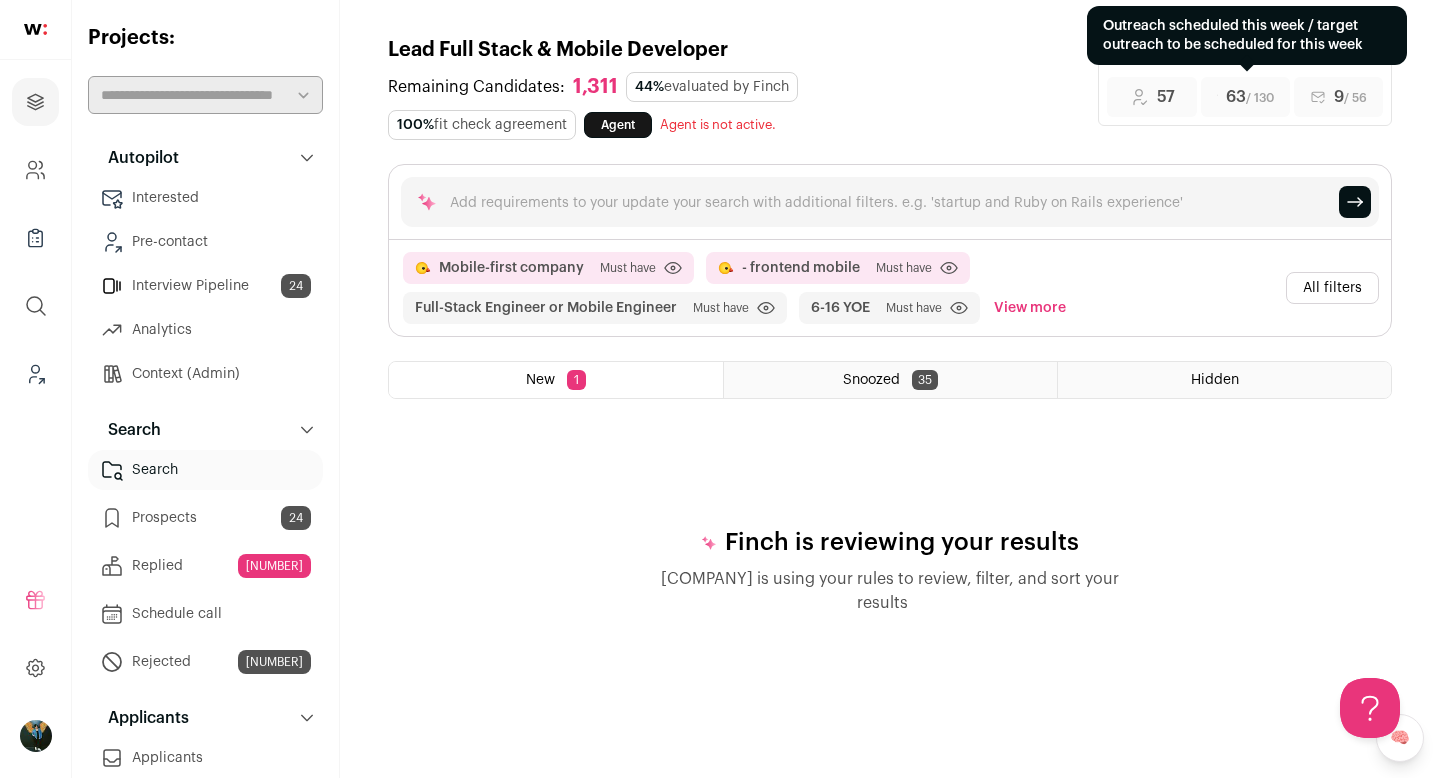 scroll, scrollTop: 0, scrollLeft: 0, axis: both 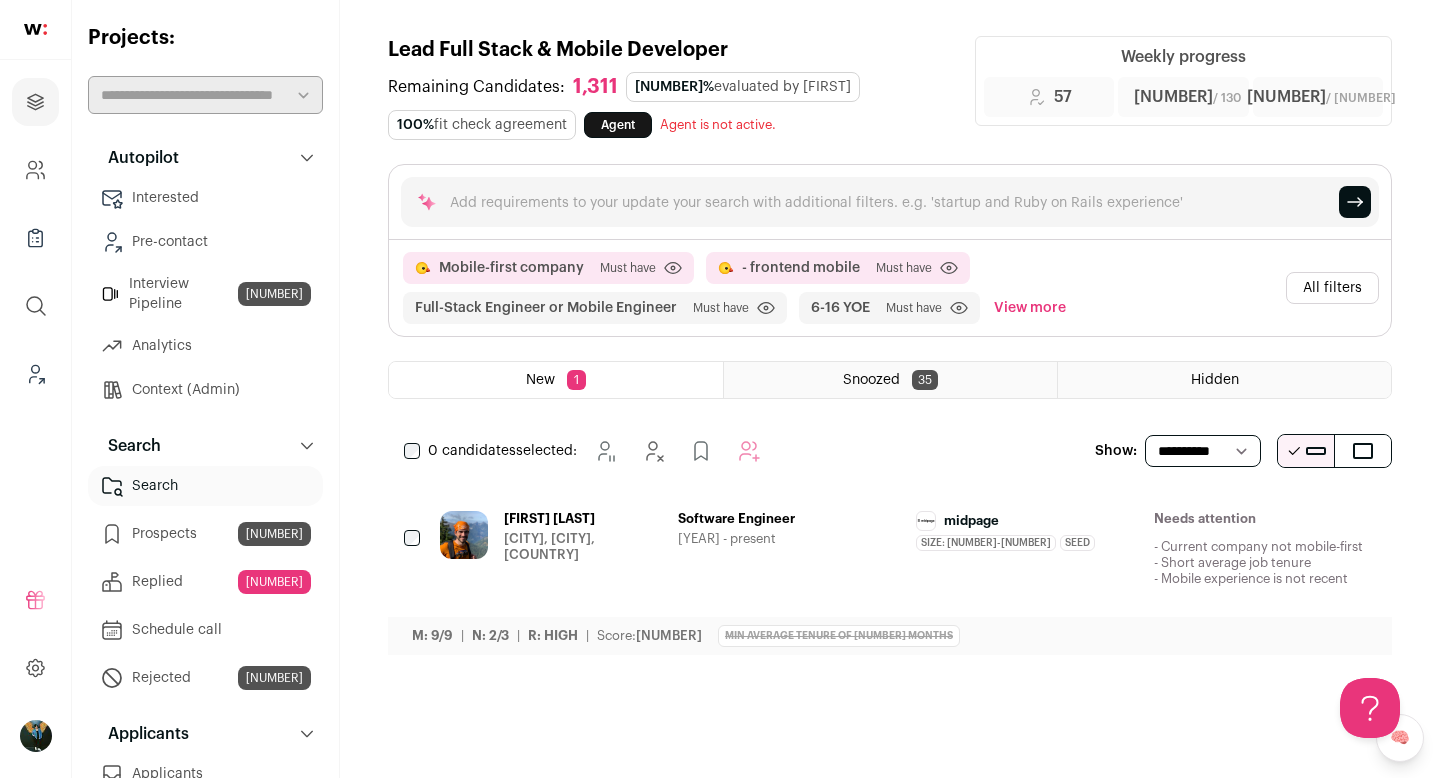 click at bounding box center [1359, 520] 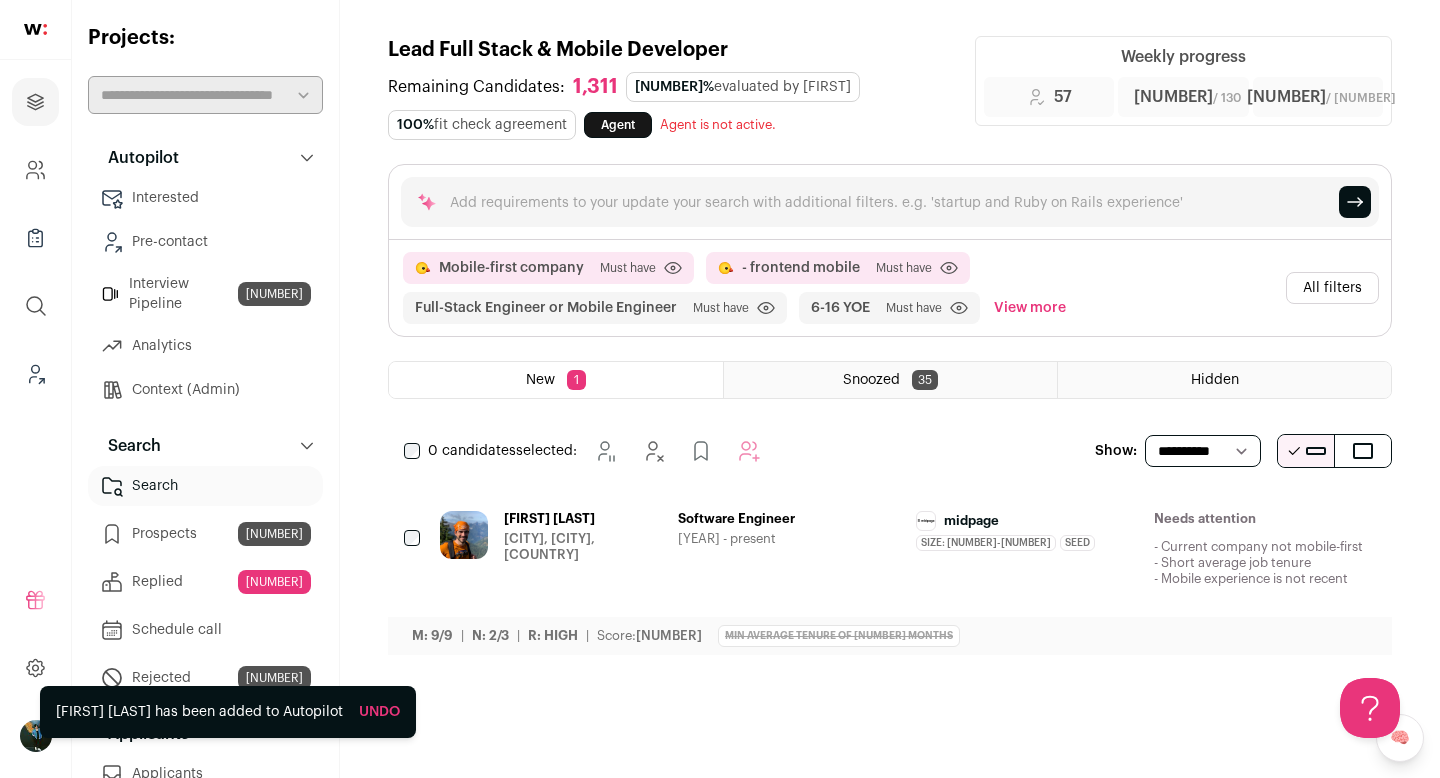 scroll, scrollTop: 0, scrollLeft: 0, axis: both 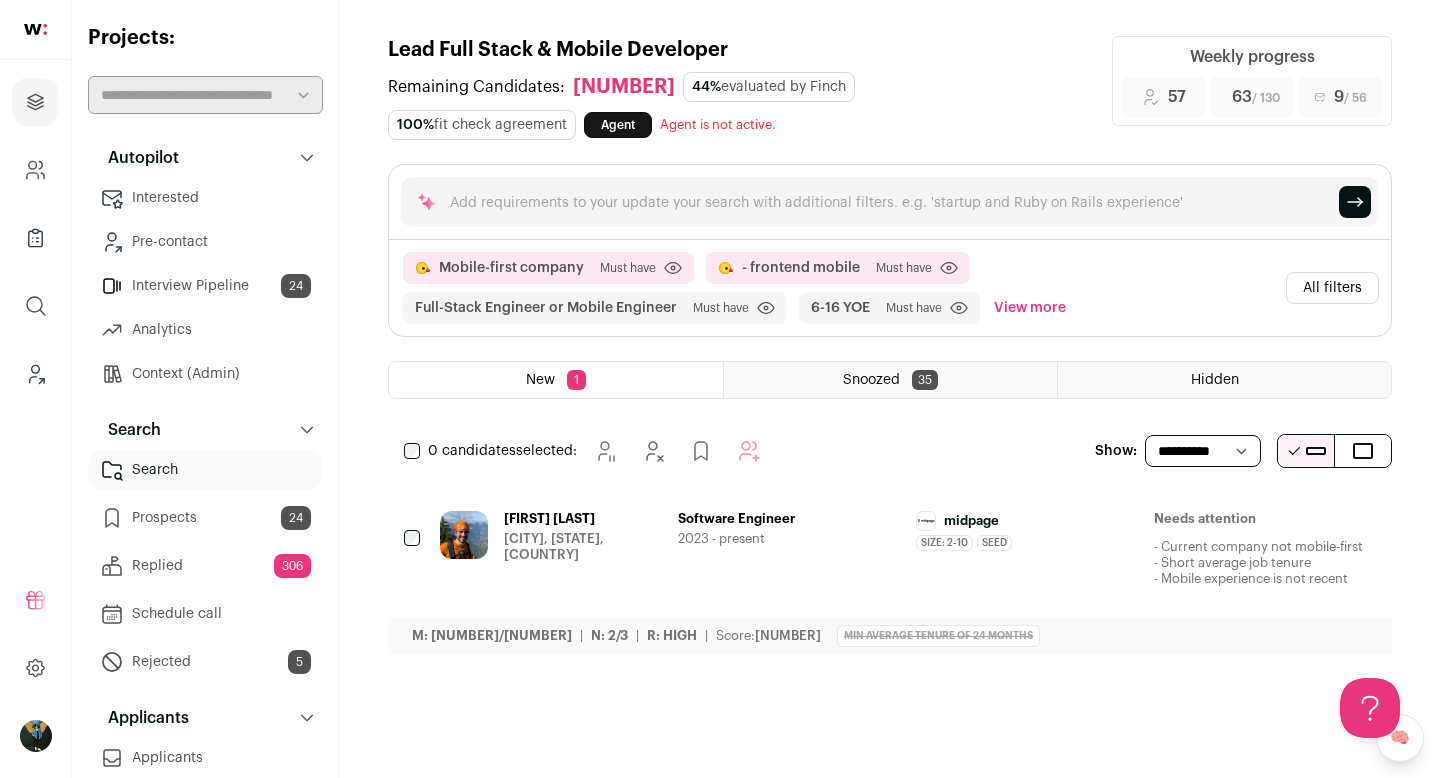 click on "All filters" at bounding box center [1332, 288] 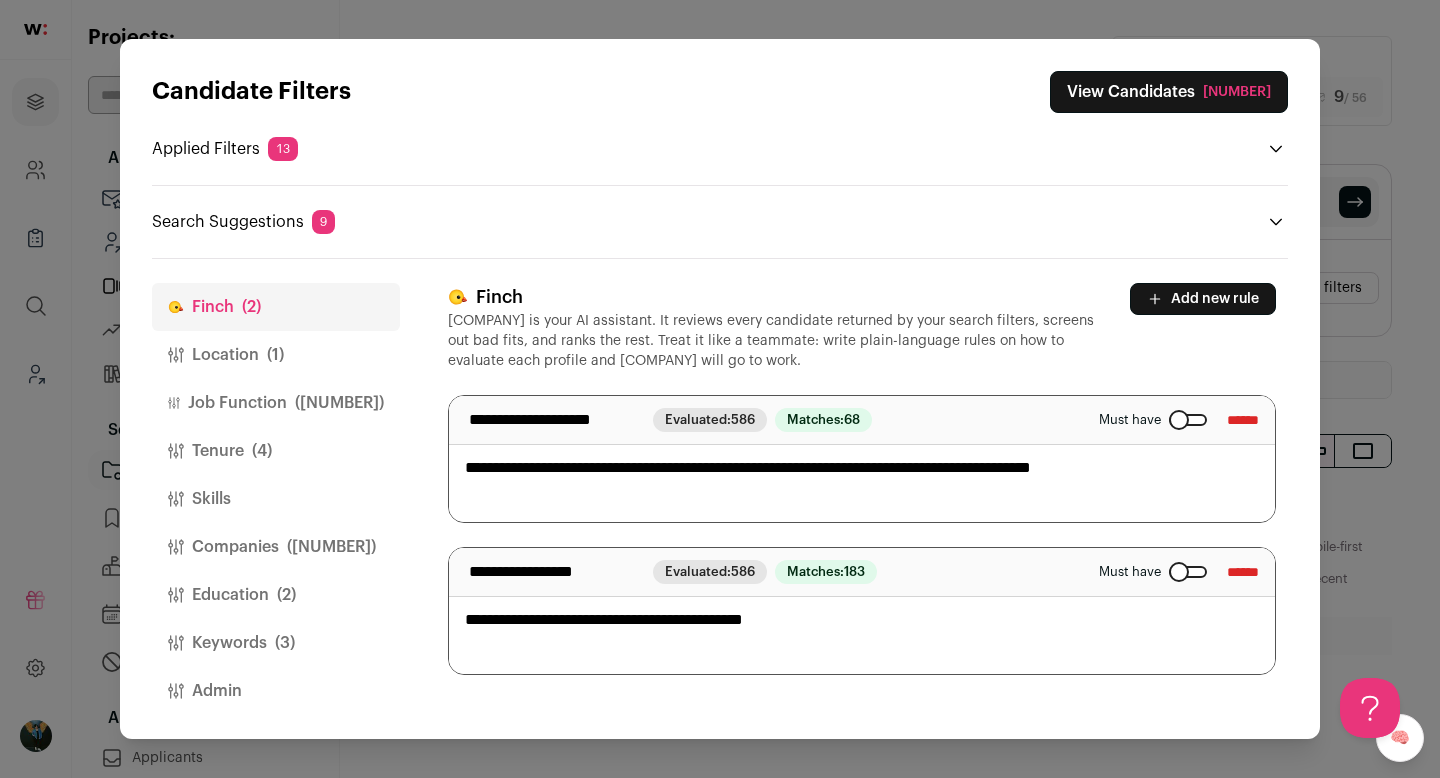 click on "Location
(1)" at bounding box center [276, 355] 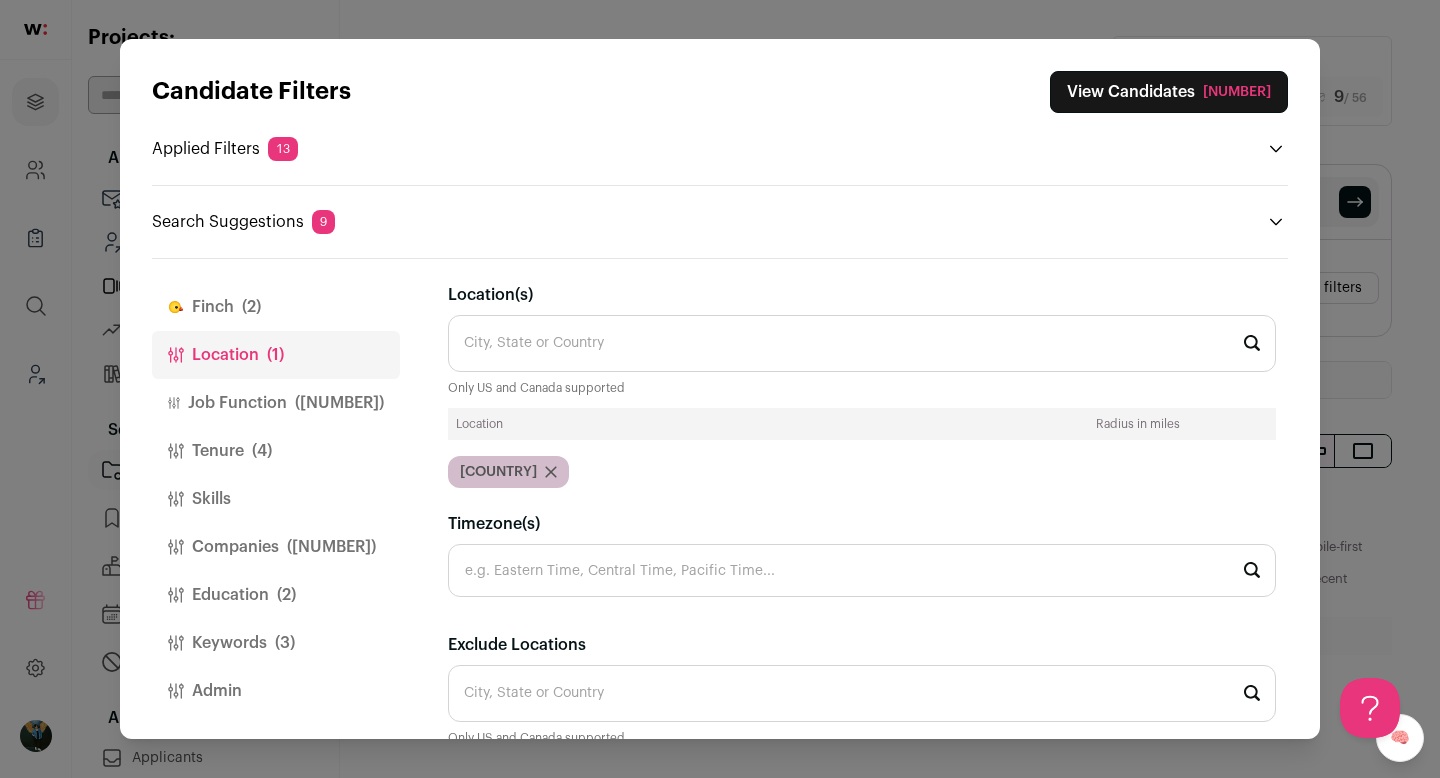 click on "Job Function
([NUMBER])" at bounding box center (276, 403) 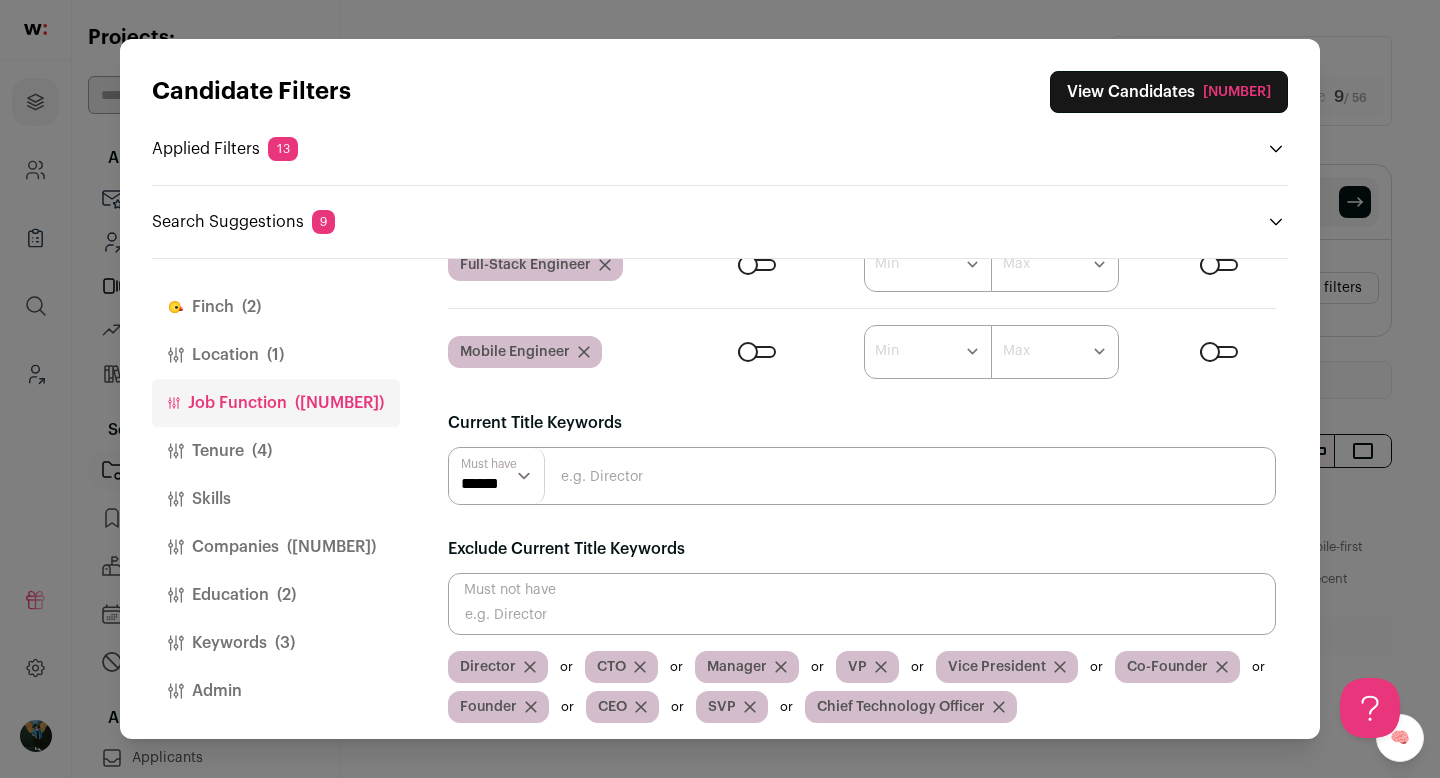 scroll, scrollTop: 171, scrollLeft: 0, axis: vertical 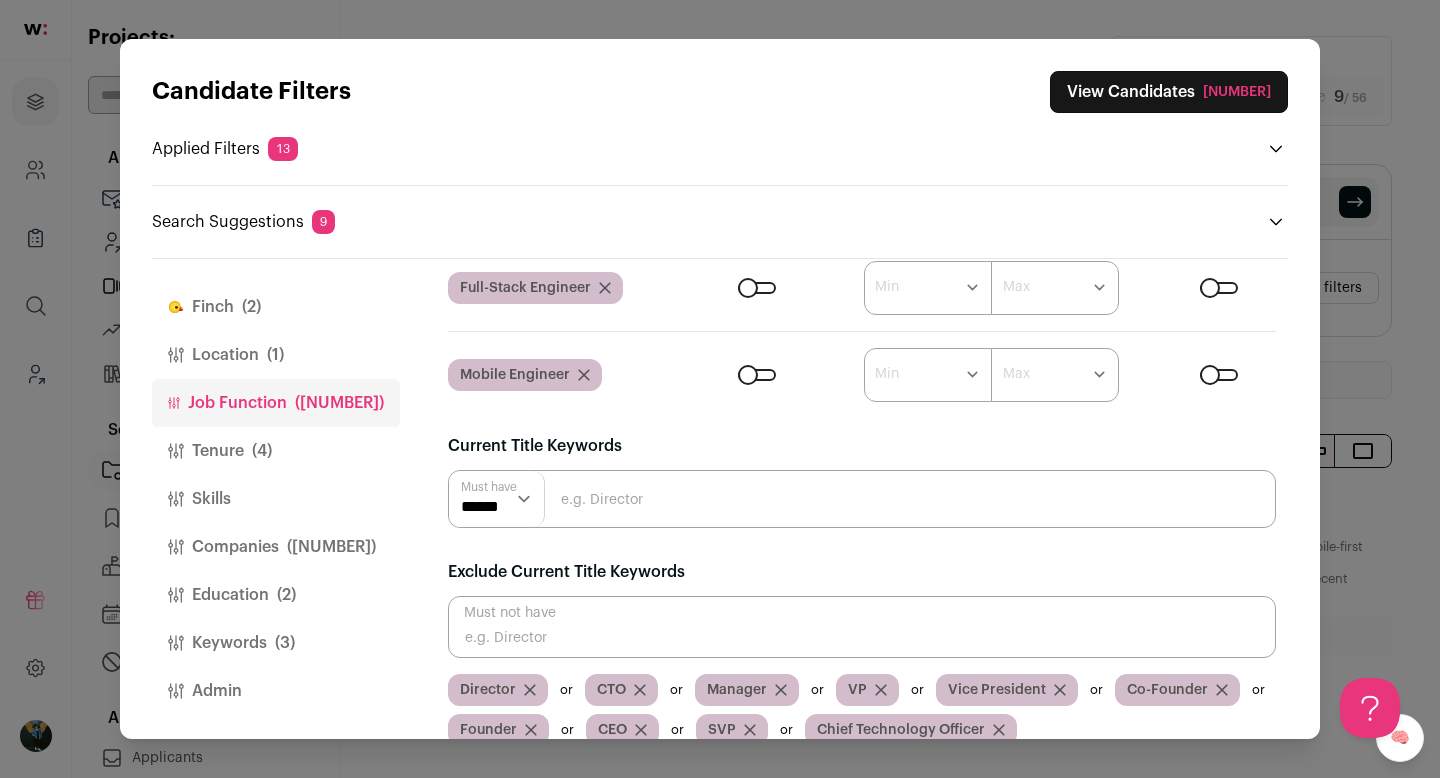 click at bounding box center [757, 375] 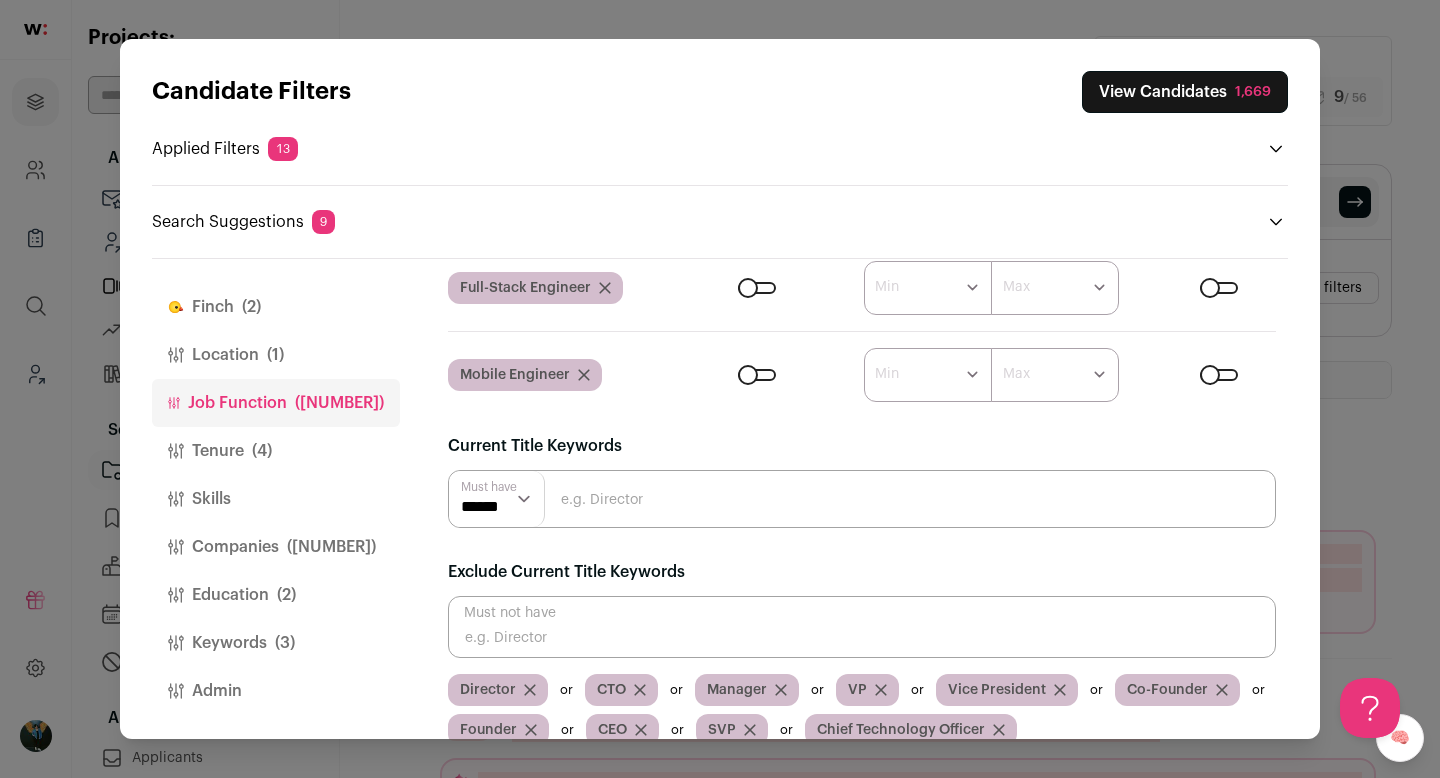 click on "View Candidates
1,669" at bounding box center [1185, 92] 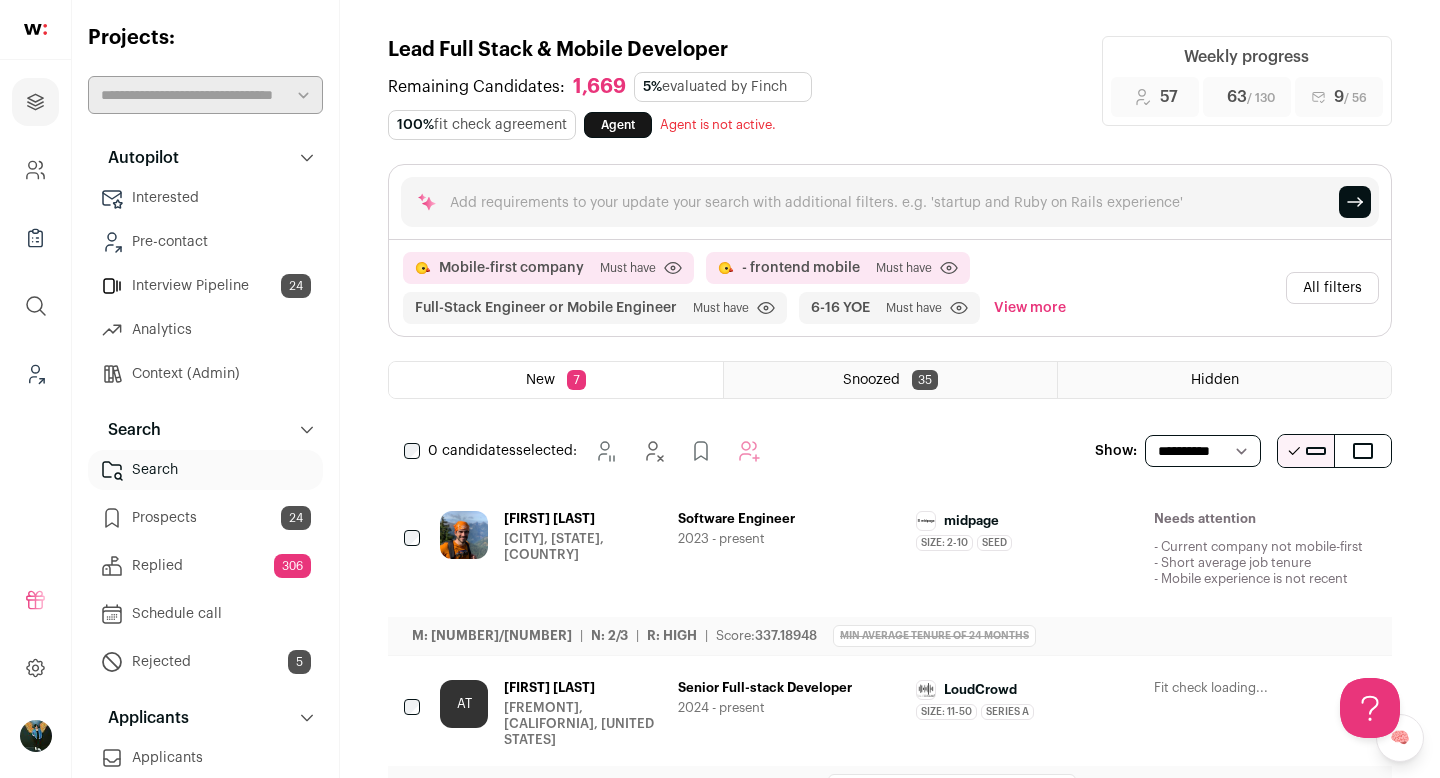 scroll, scrollTop: 0, scrollLeft: 0, axis: both 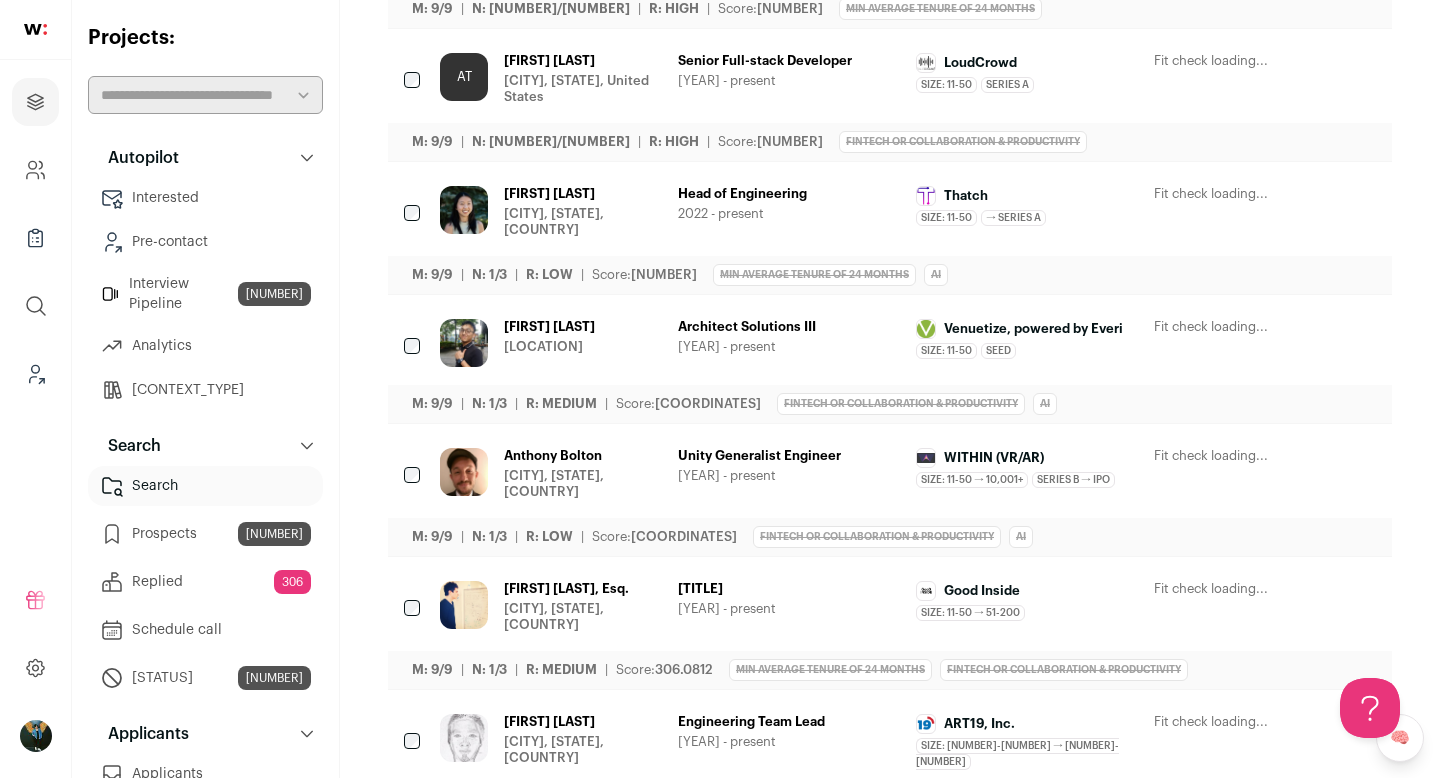 click at bounding box center [1253, 195] 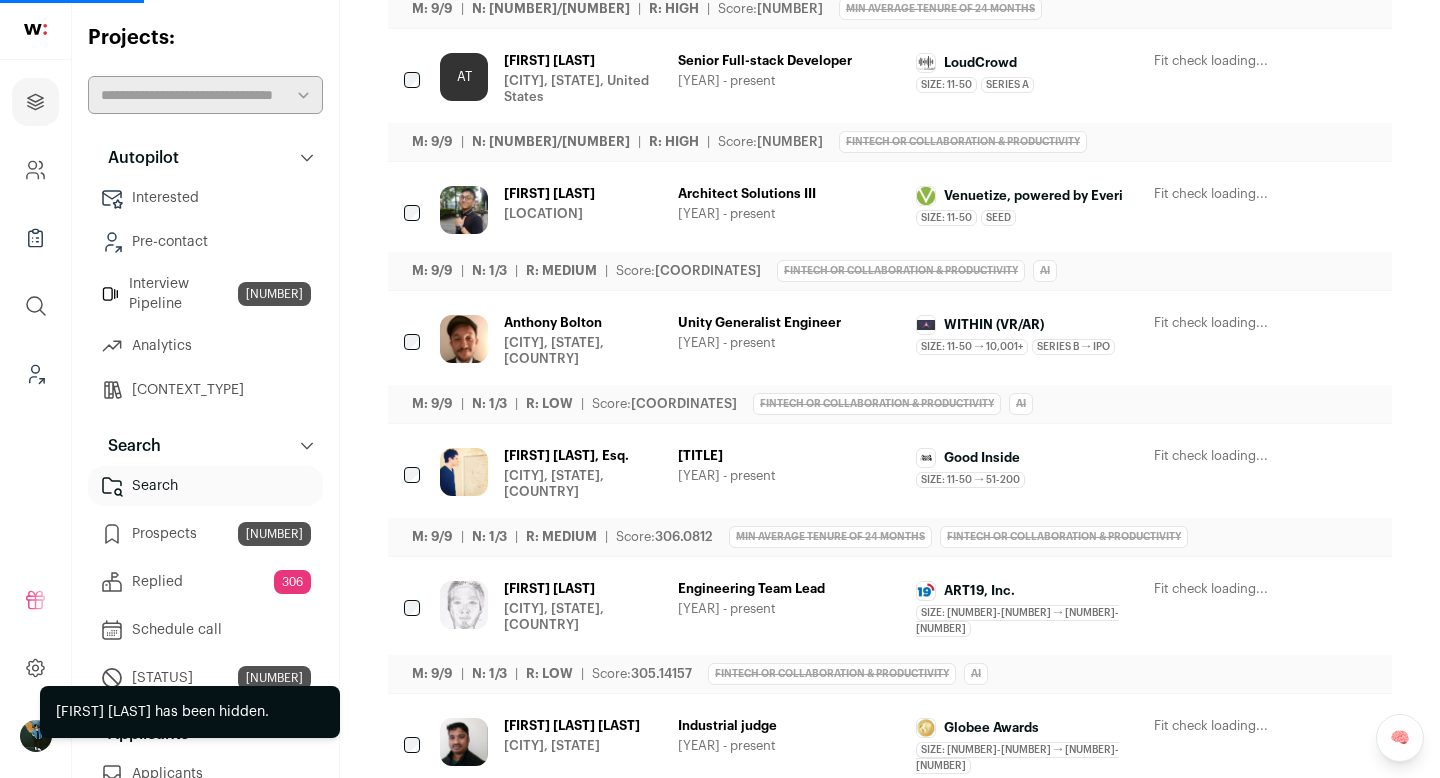 click at bounding box center [1251, 195] 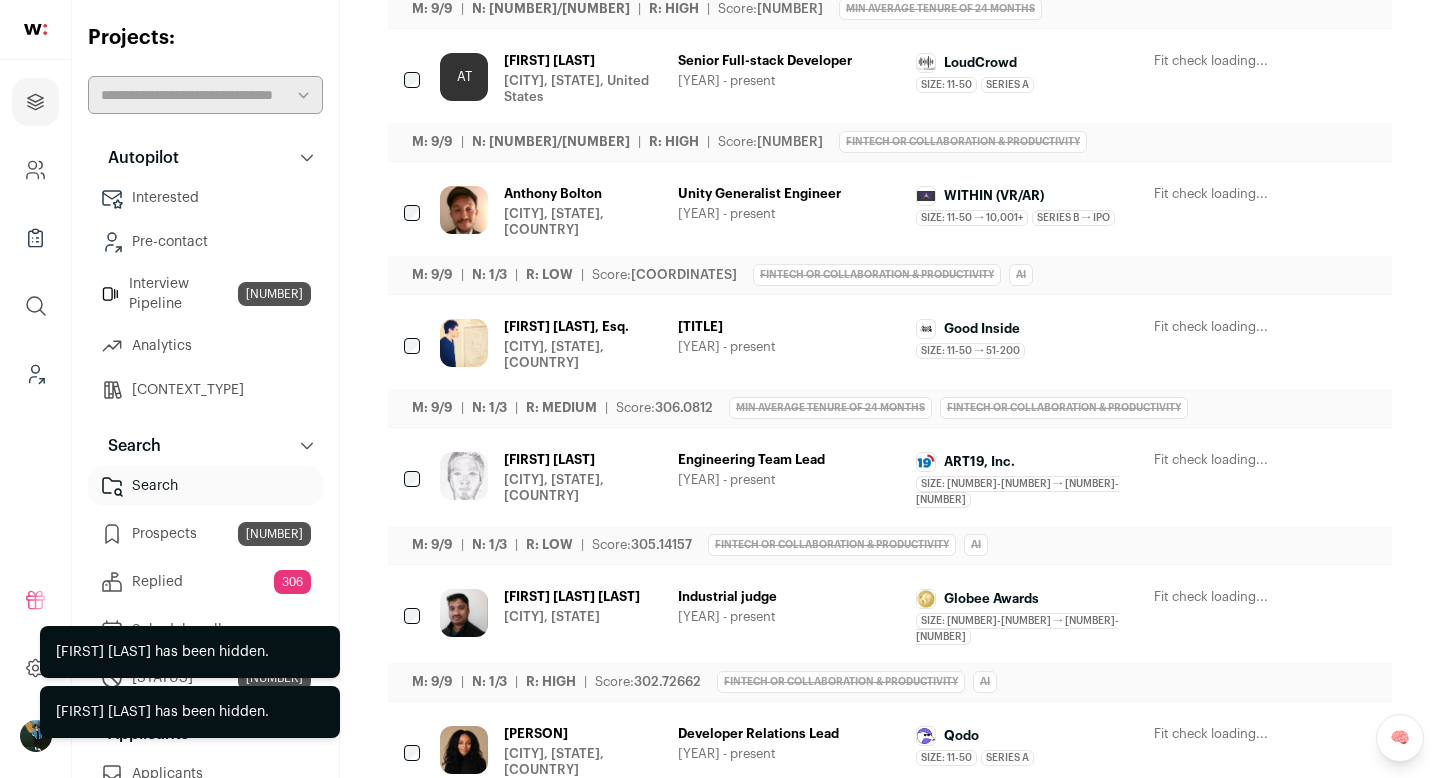 click at bounding box center [1251, 328] 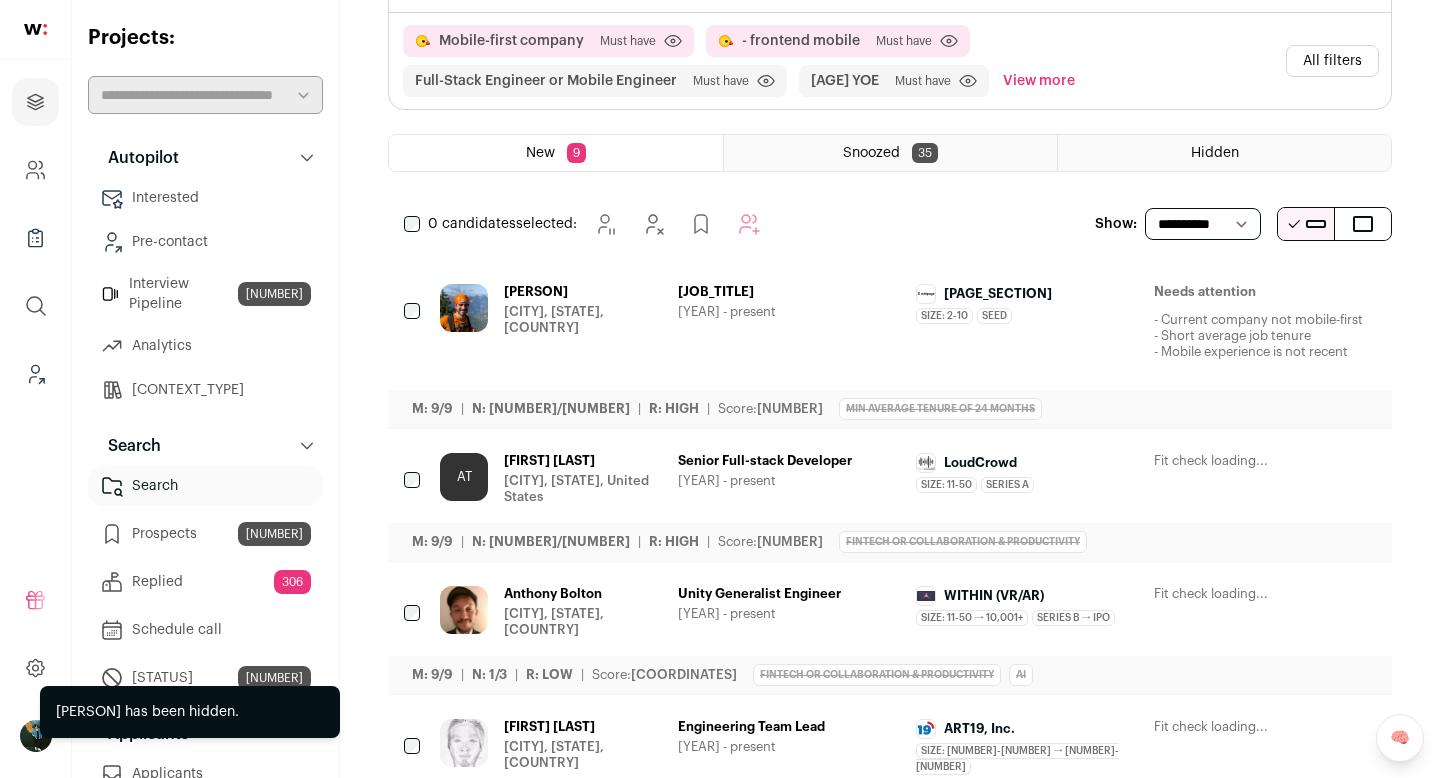 scroll, scrollTop: 0, scrollLeft: 0, axis: both 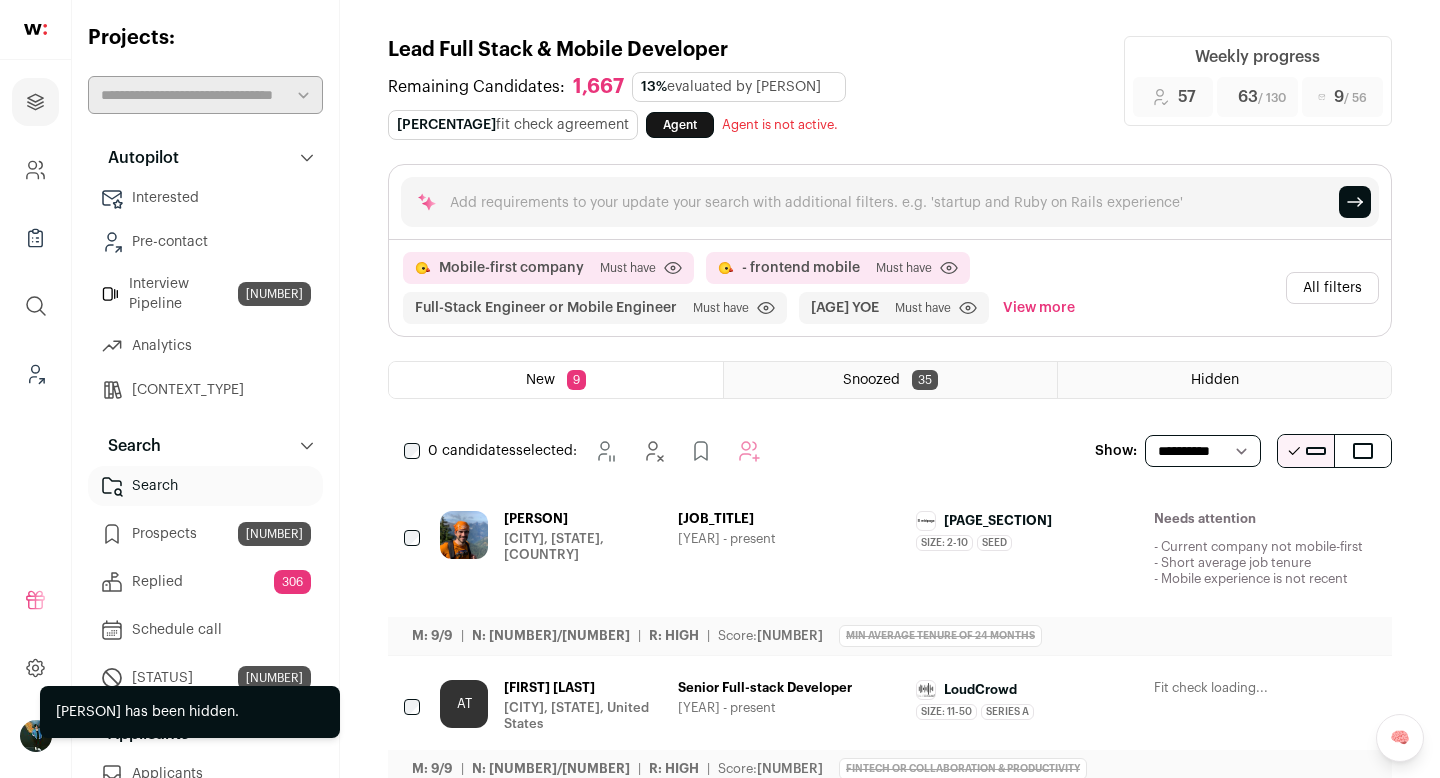click on "All filters" at bounding box center [1332, 288] 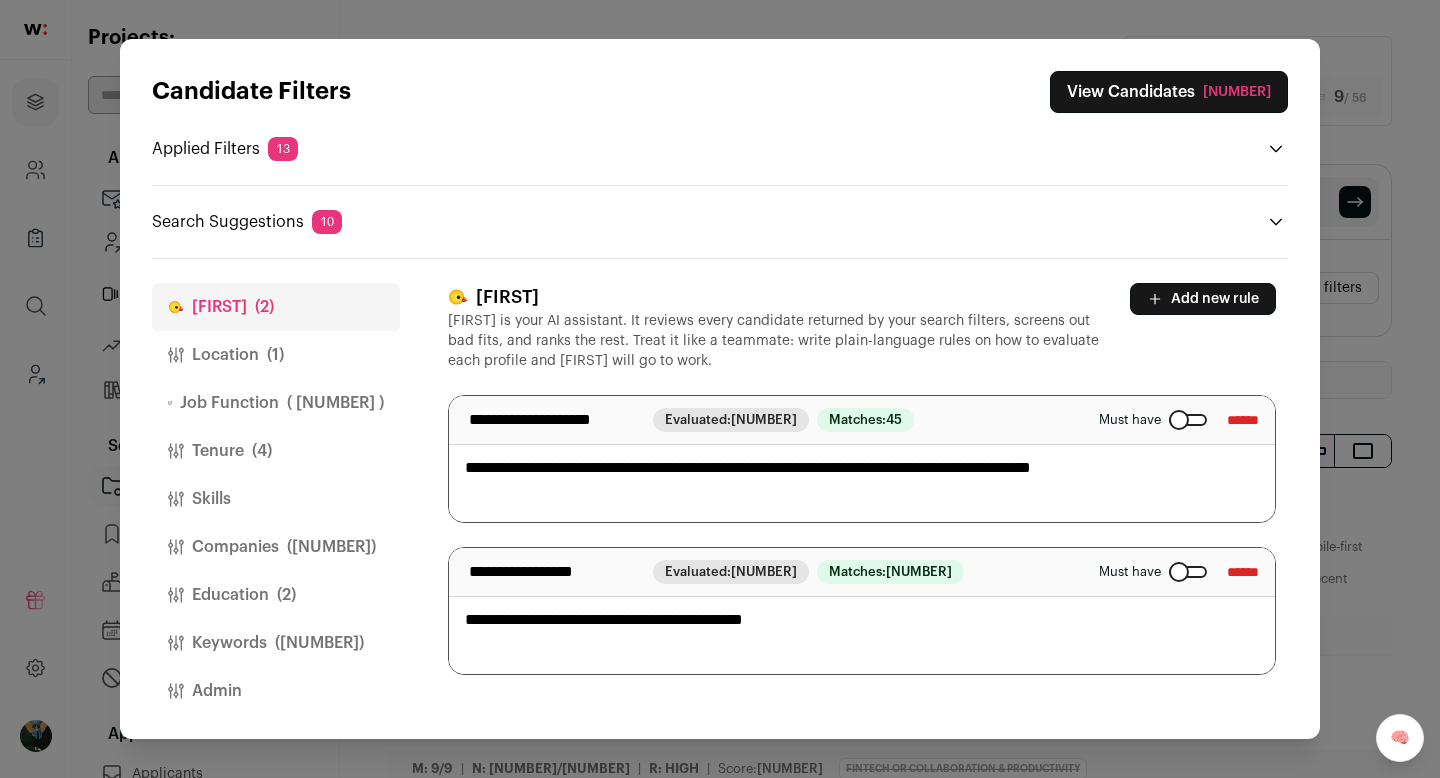 click on "Location
(1)" at bounding box center (276, 355) 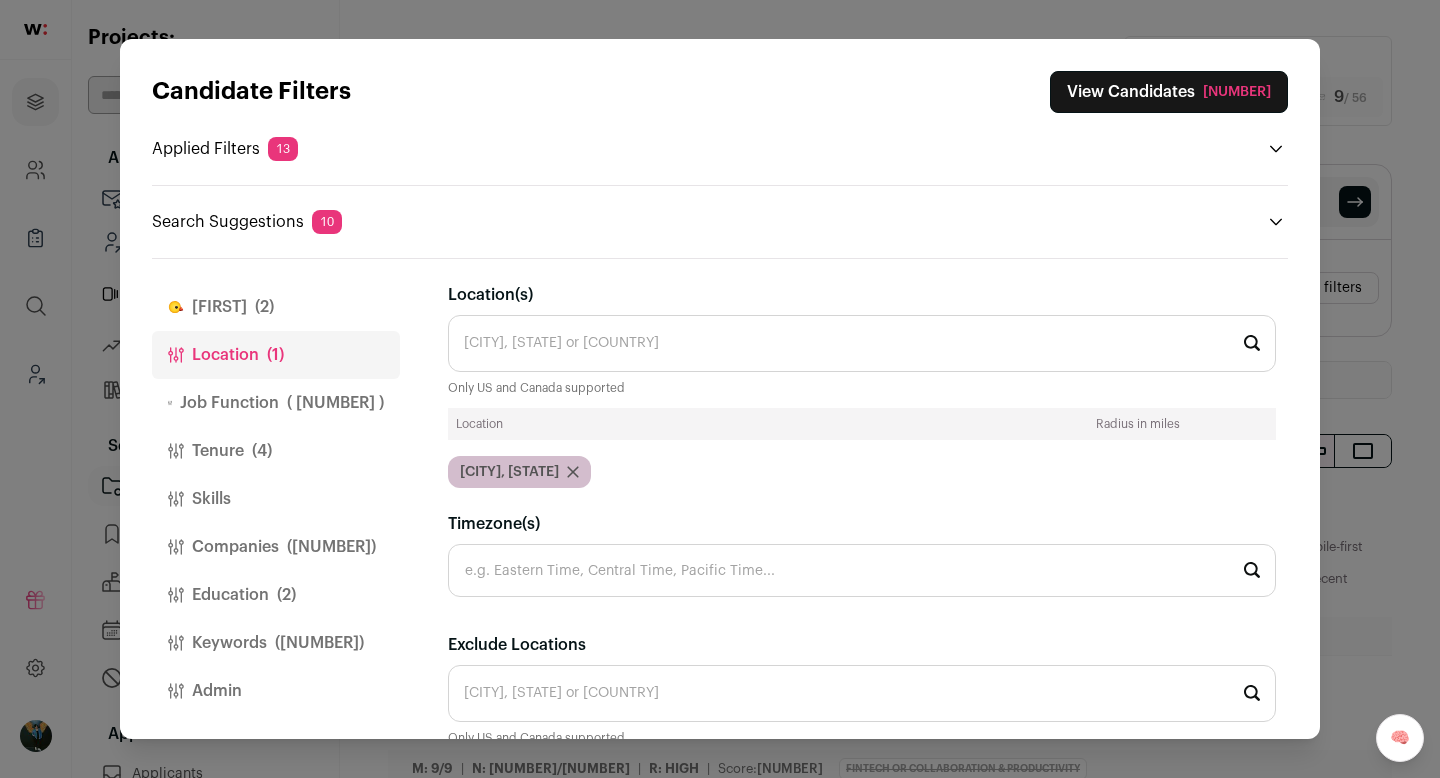 click on "Job Function
([NUMBER])" at bounding box center [276, 403] 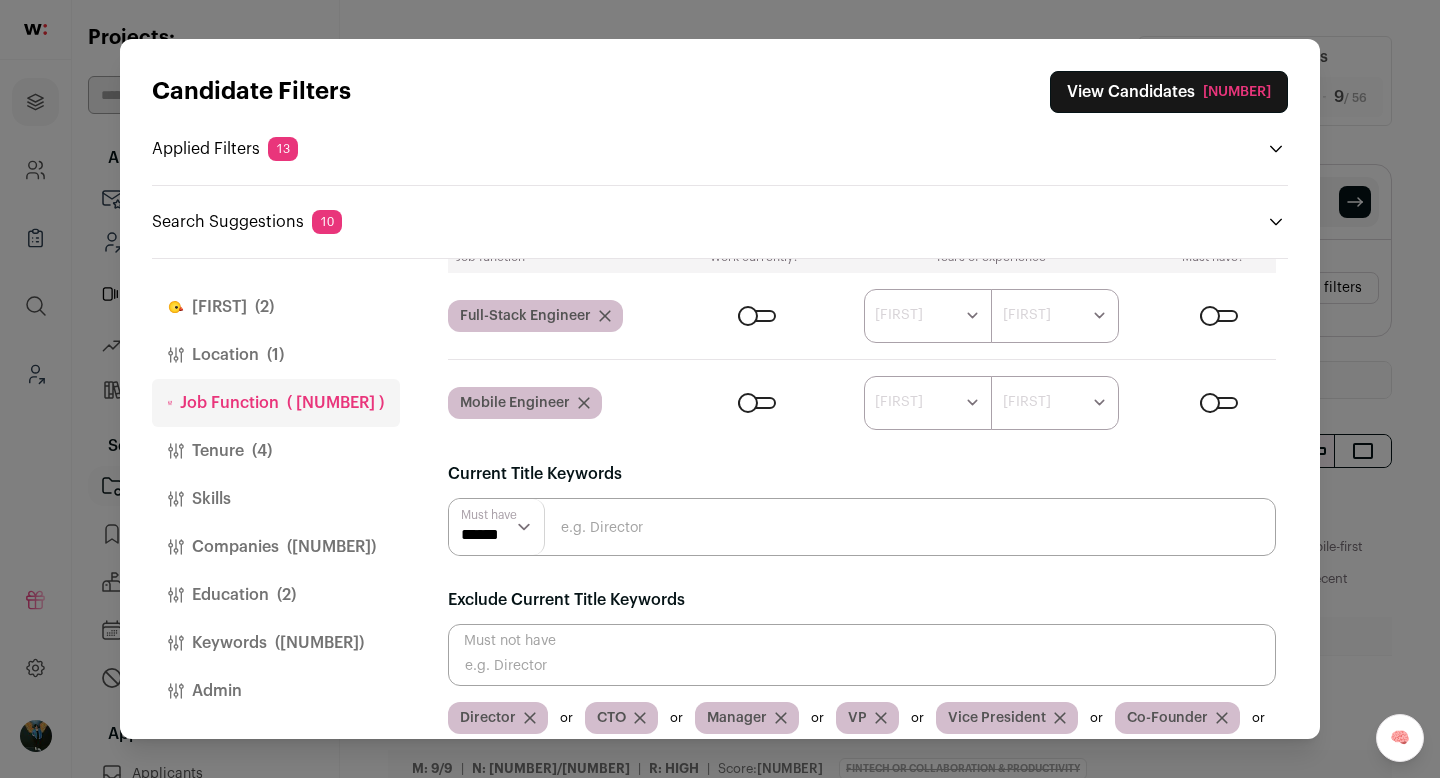 scroll, scrollTop: 202, scrollLeft: 0, axis: vertical 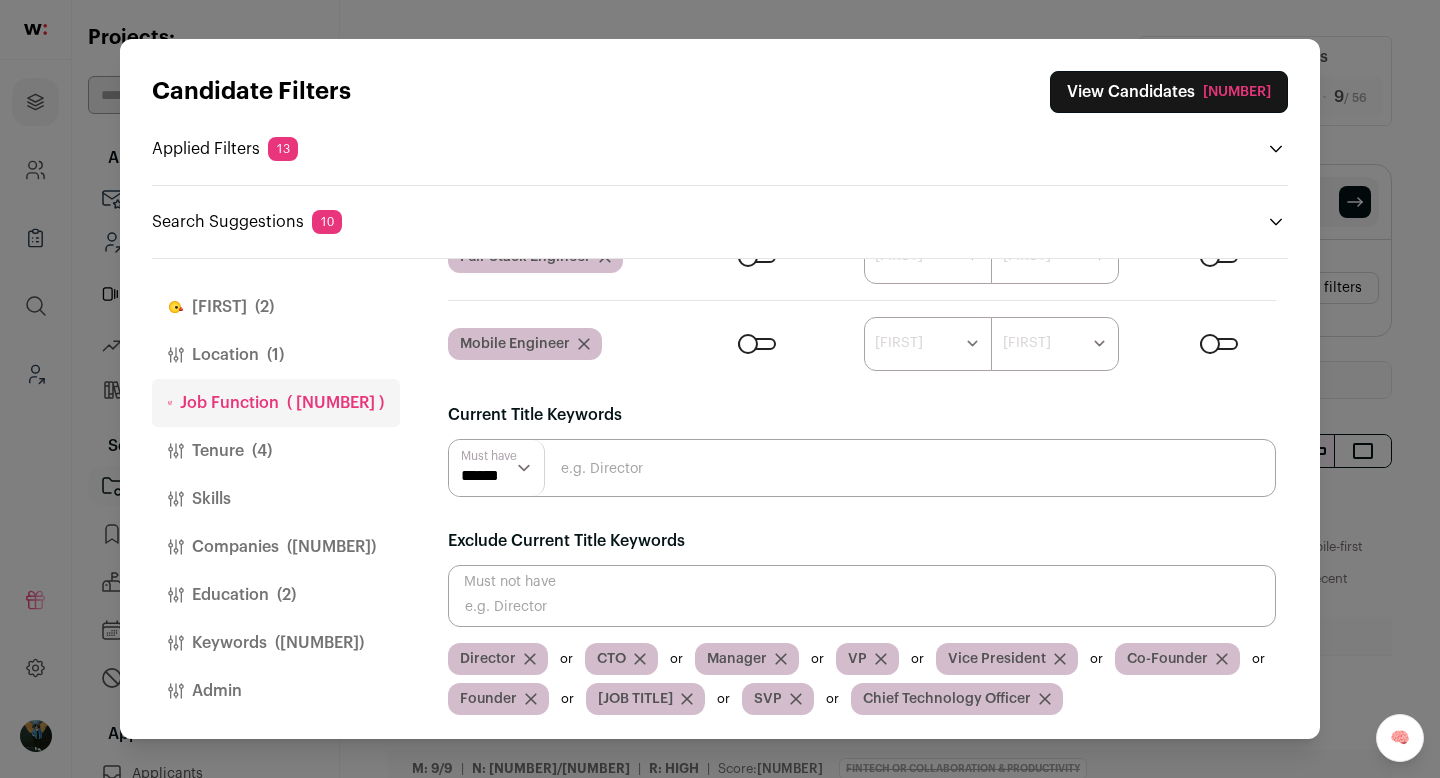 click on "Companies
([NUMBER])" at bounding box center (276, 547) 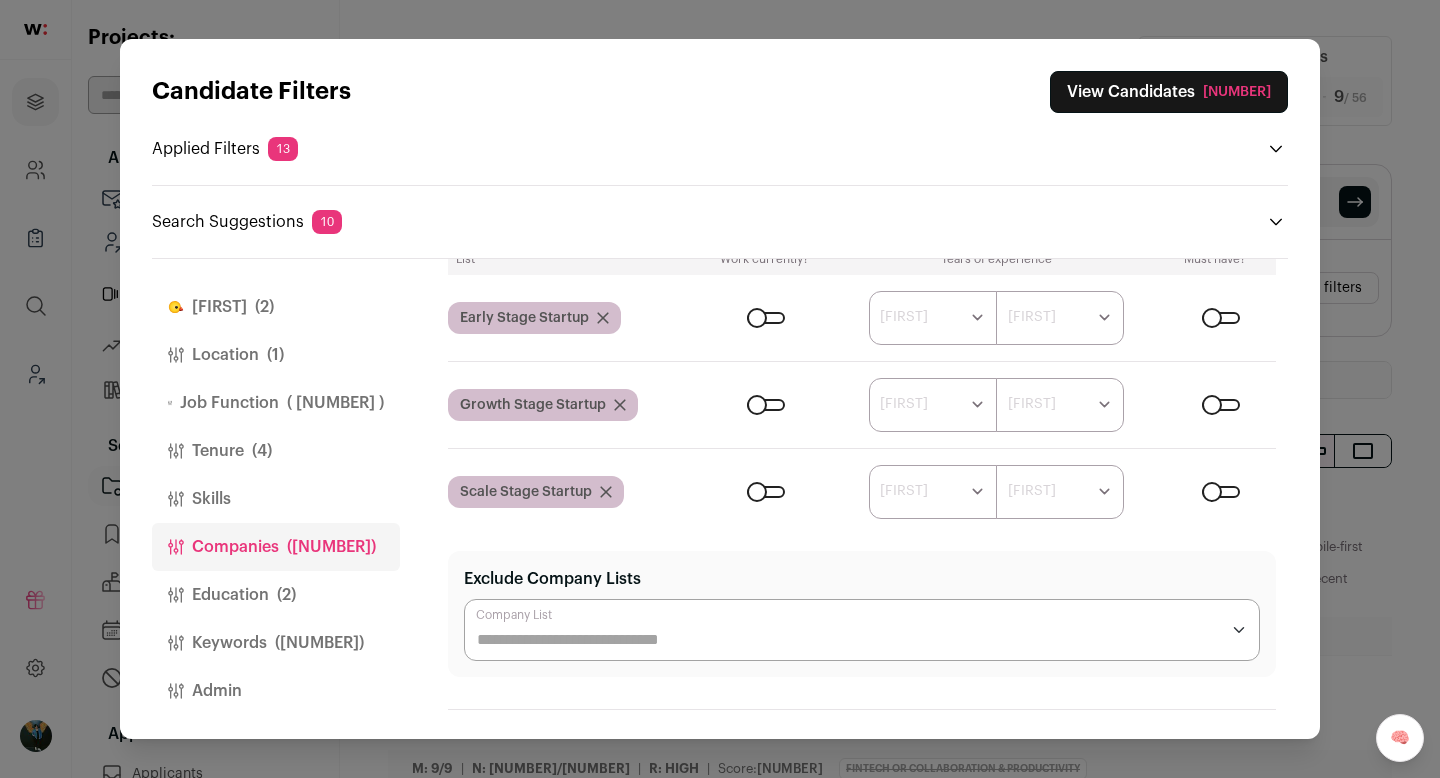 click on "******
*******
*******
*******
*******
*******
*******
*******
*******
********
********
********
********
********
********
********
********
********
********
Min
******
*******
*******
*******
*******
*******
*******
*******
*******
********
********
********
********
********
********
********
********
********
********
Max" at bounding box center (987, 492) 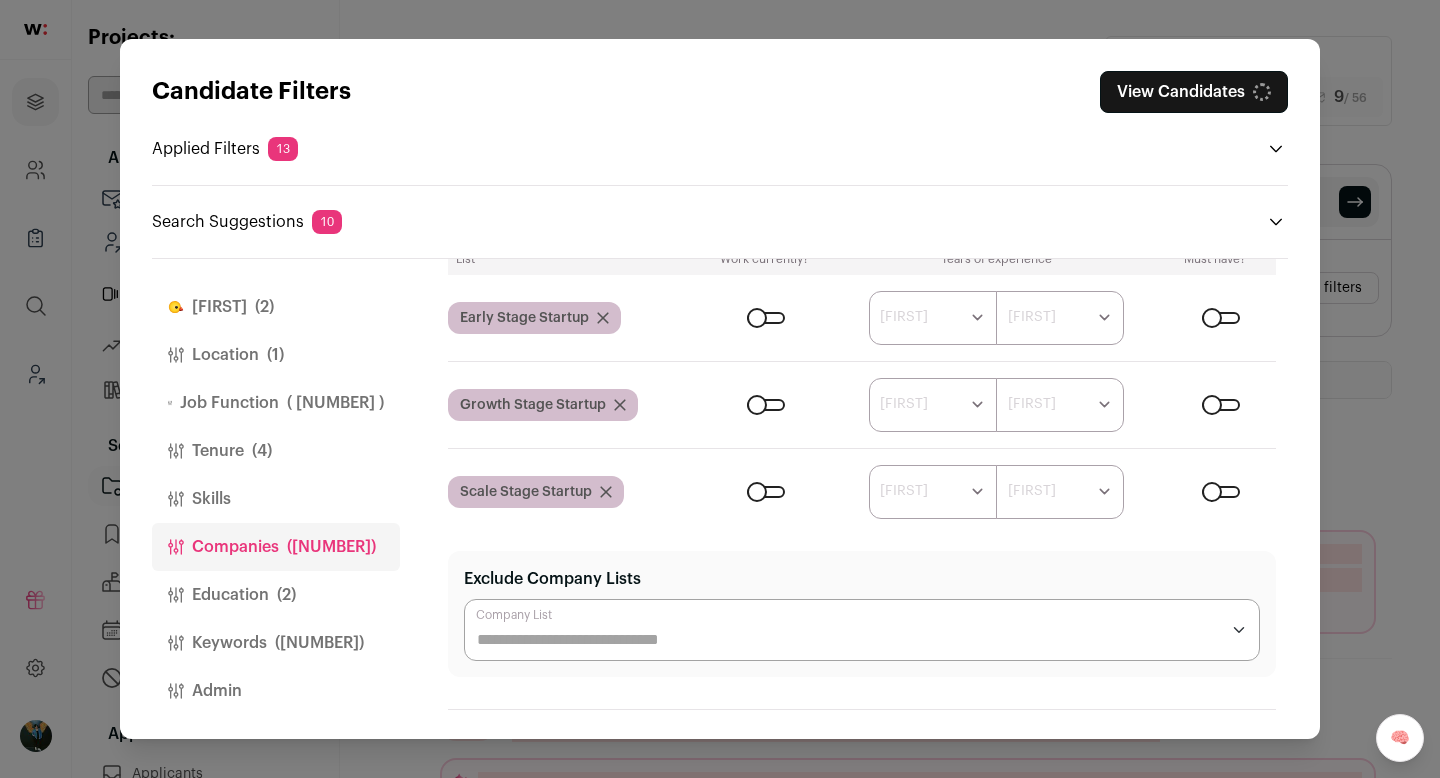 click on "Job Function
(12)" at bounding box center [276, 403] 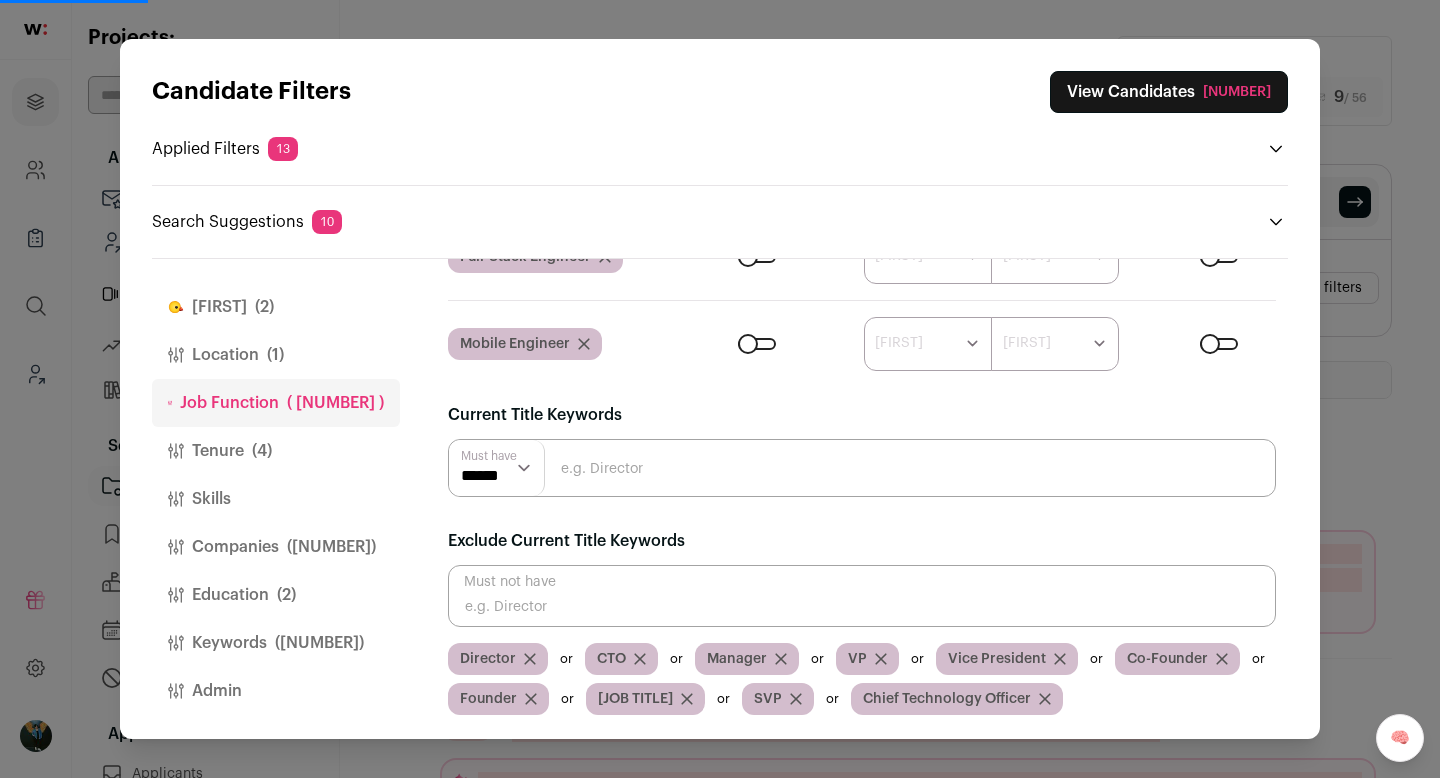 scroll, scrollTop: 0, scrollLeft: 0, axis: both 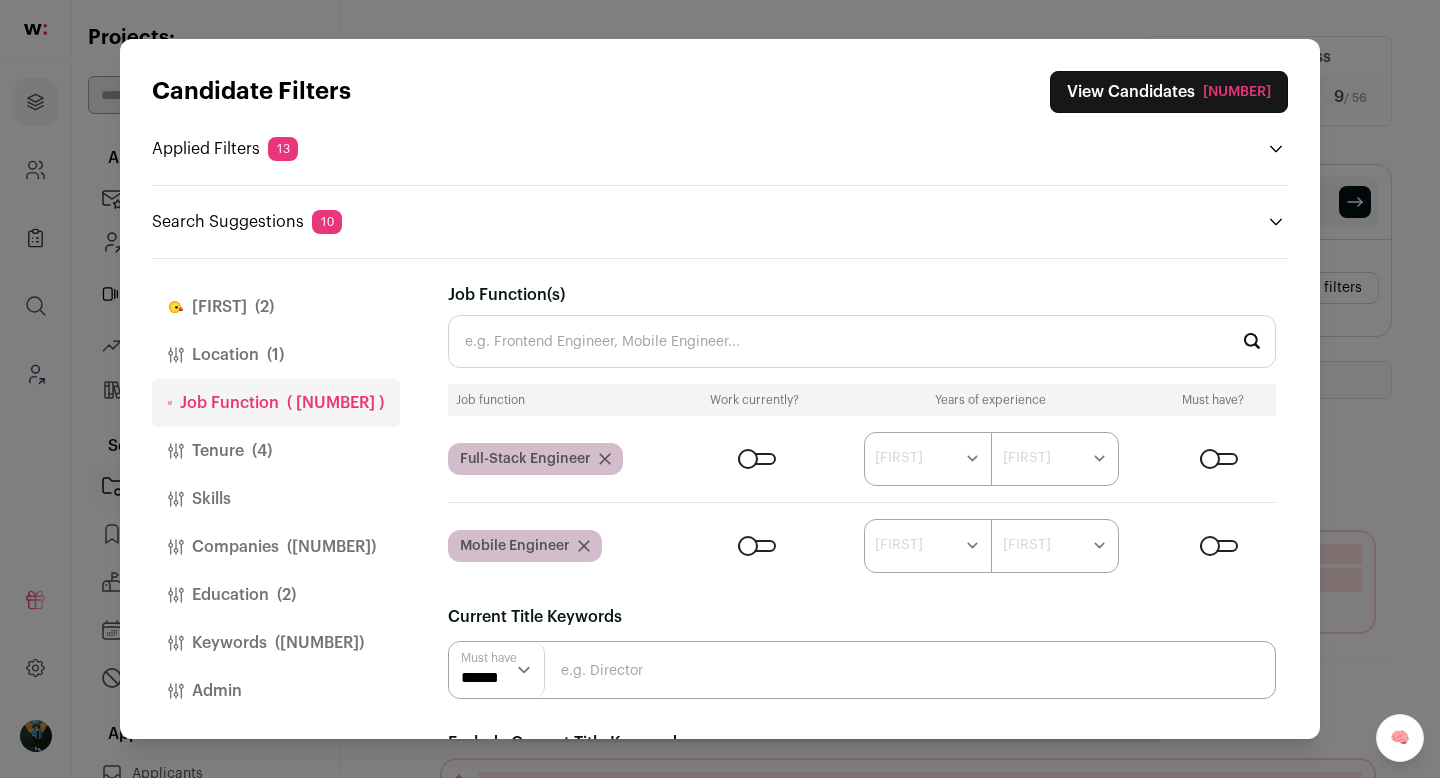 click at bounding box center [757, 459] 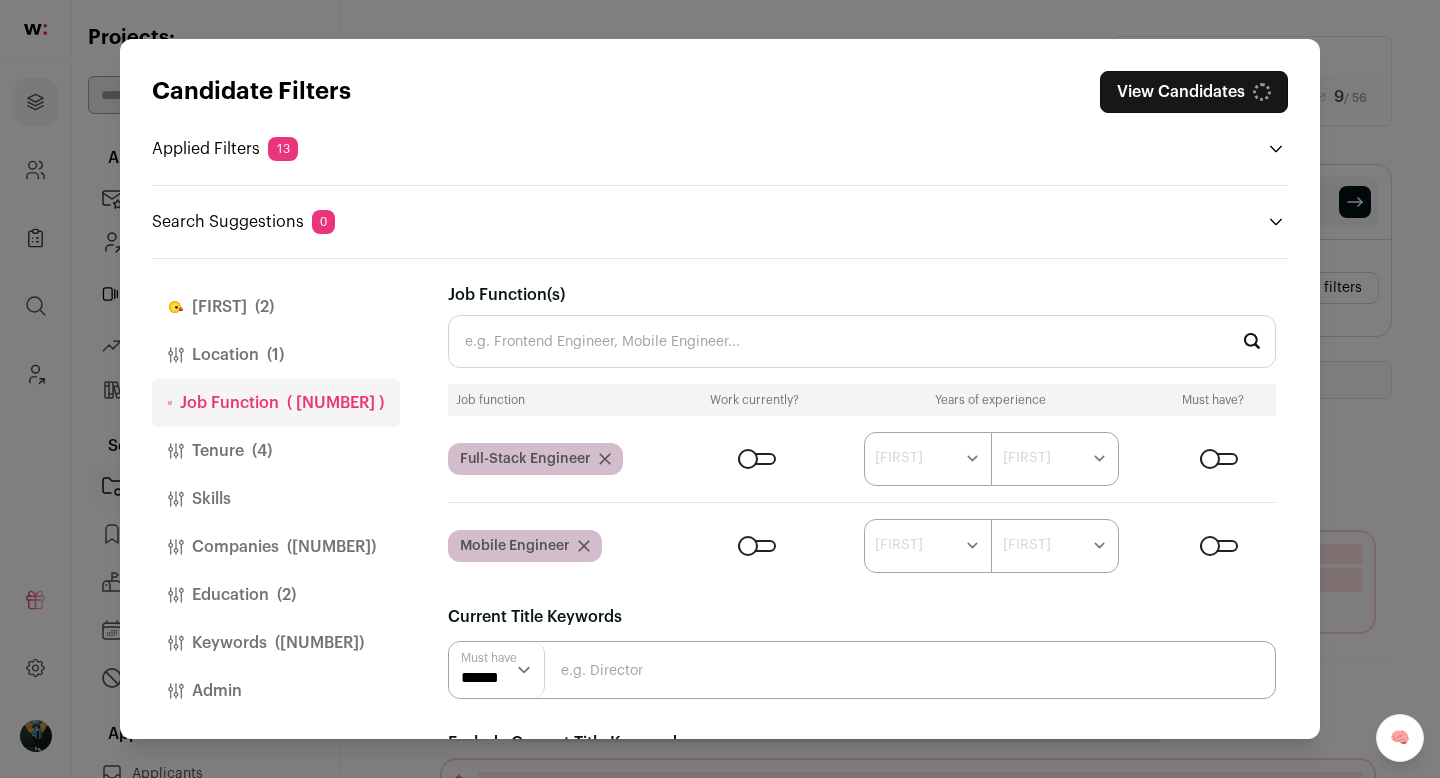 click on "******
*******
*******
*******
*******
*******
*******
*******
*******
********
********
********
********
********
********
********
********
********
********
Min
******
*******
*******
*******
*******
*******
*******
*******
*******
********
********
********
********
********
********
********
********
********
********
Max" at bounding box center (982, 546) 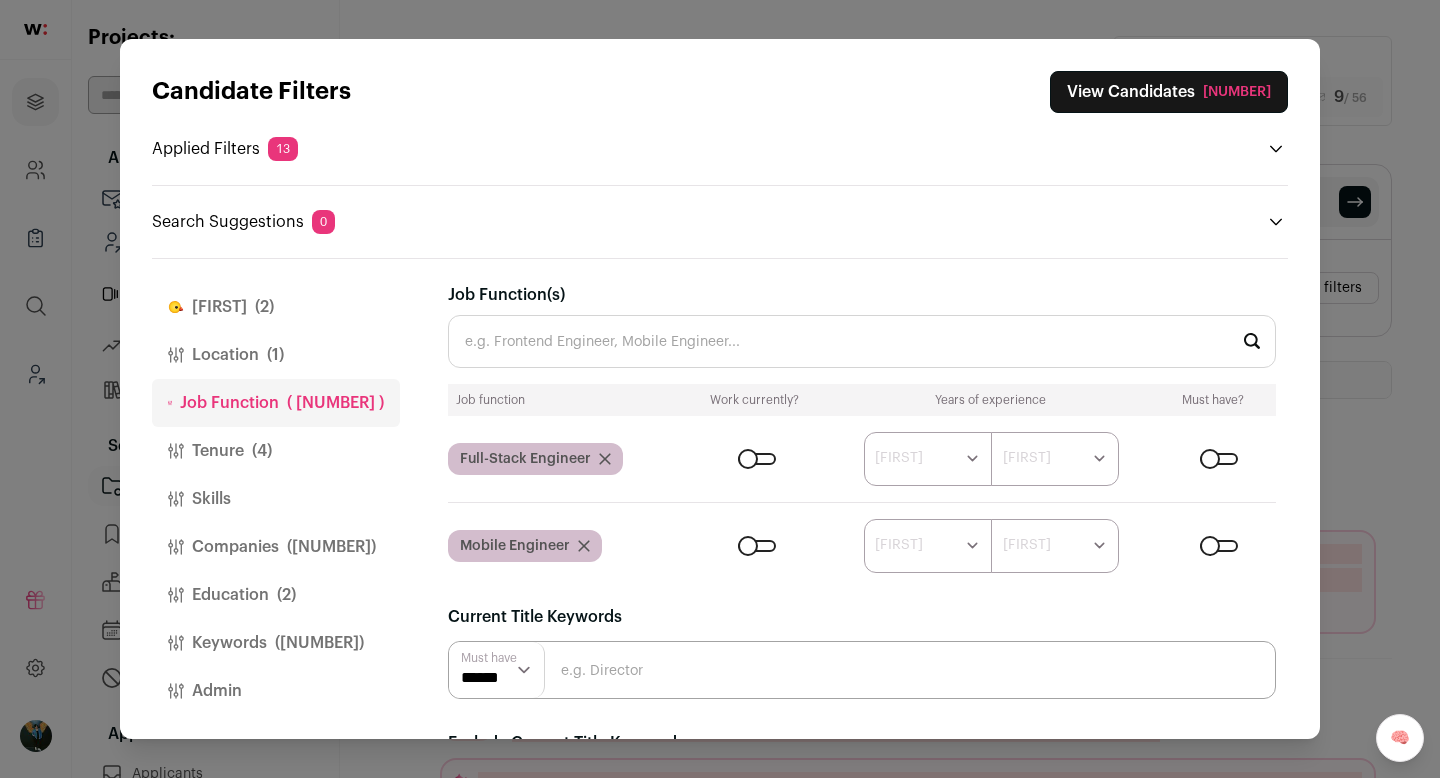 click on "View Candidates
[NUMBER]" at bounding box center (1169, 92) 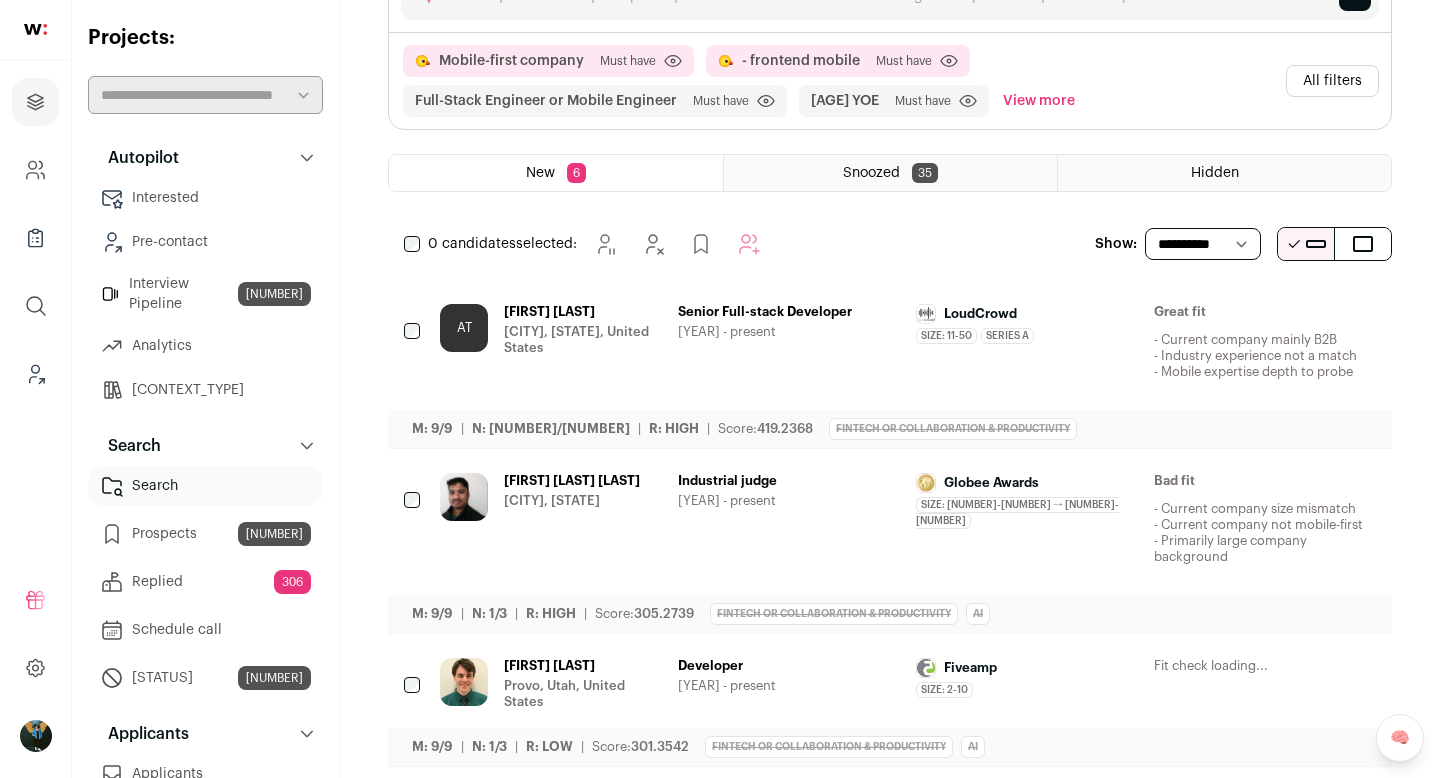scroll, scrollTop: 210, scrollLeft: 0, axis: vertical 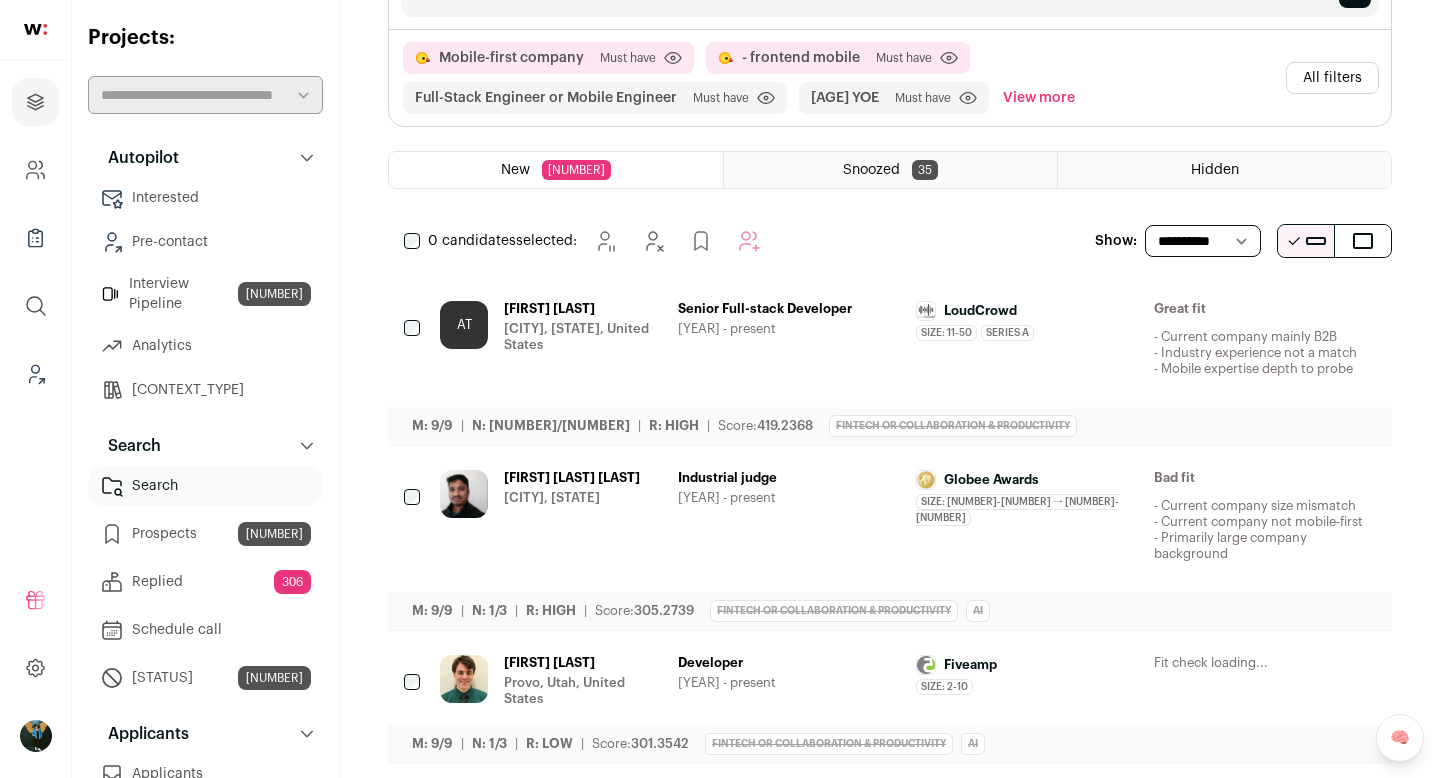 click at bounding box center [1251, 479] 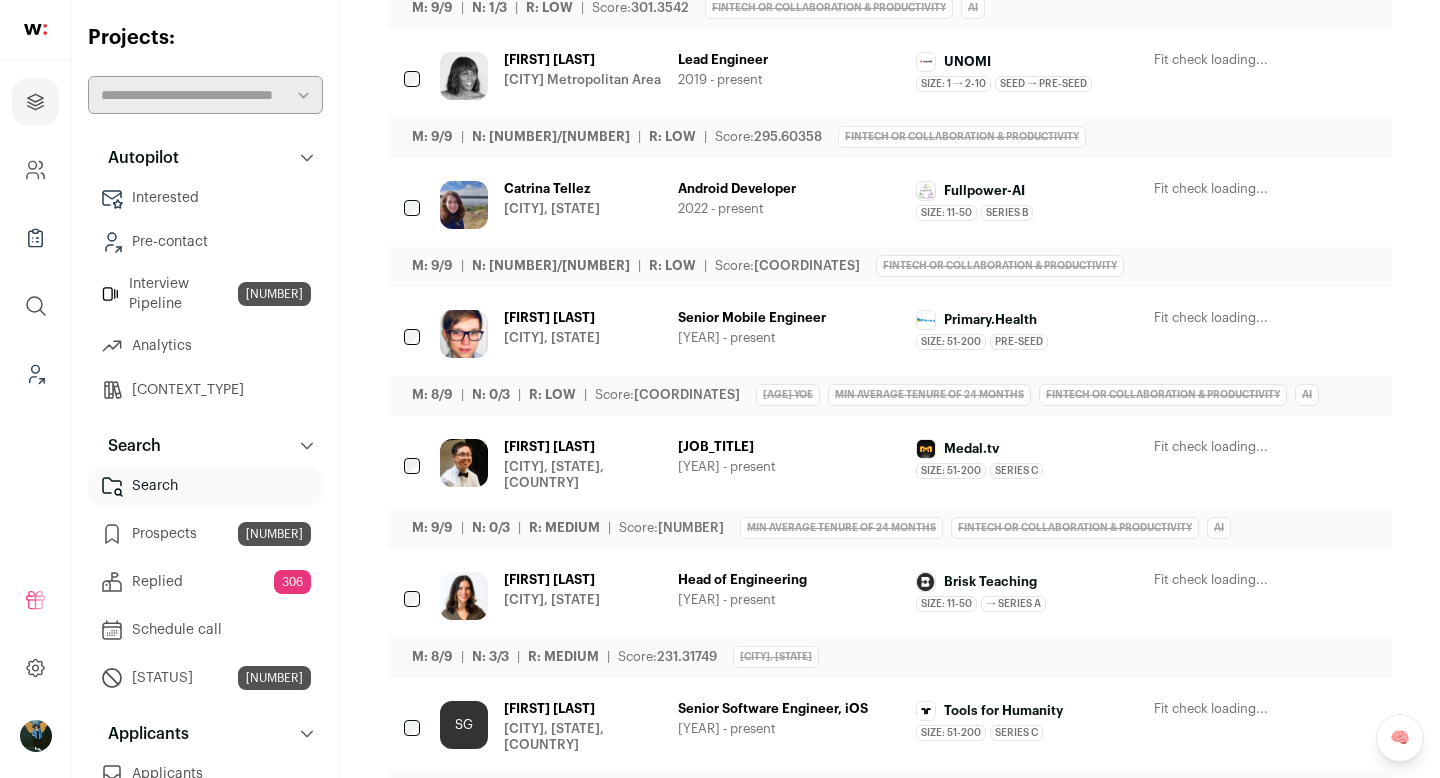 scroll, scrollTop: 0, scrollLeft: 0, axis: both 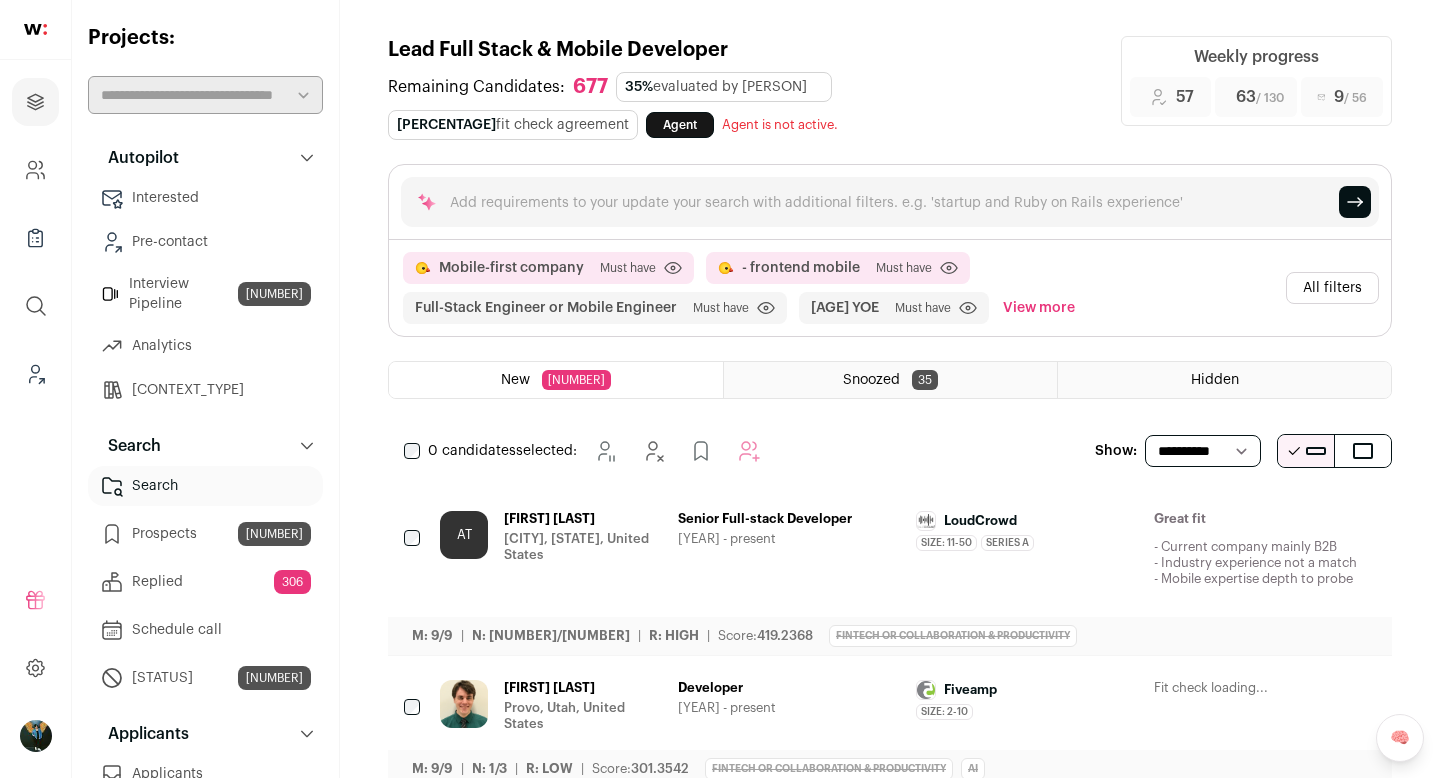 click on "[NUMBER] candidates
selected:
Snooze" at bounding box center [586, 451] 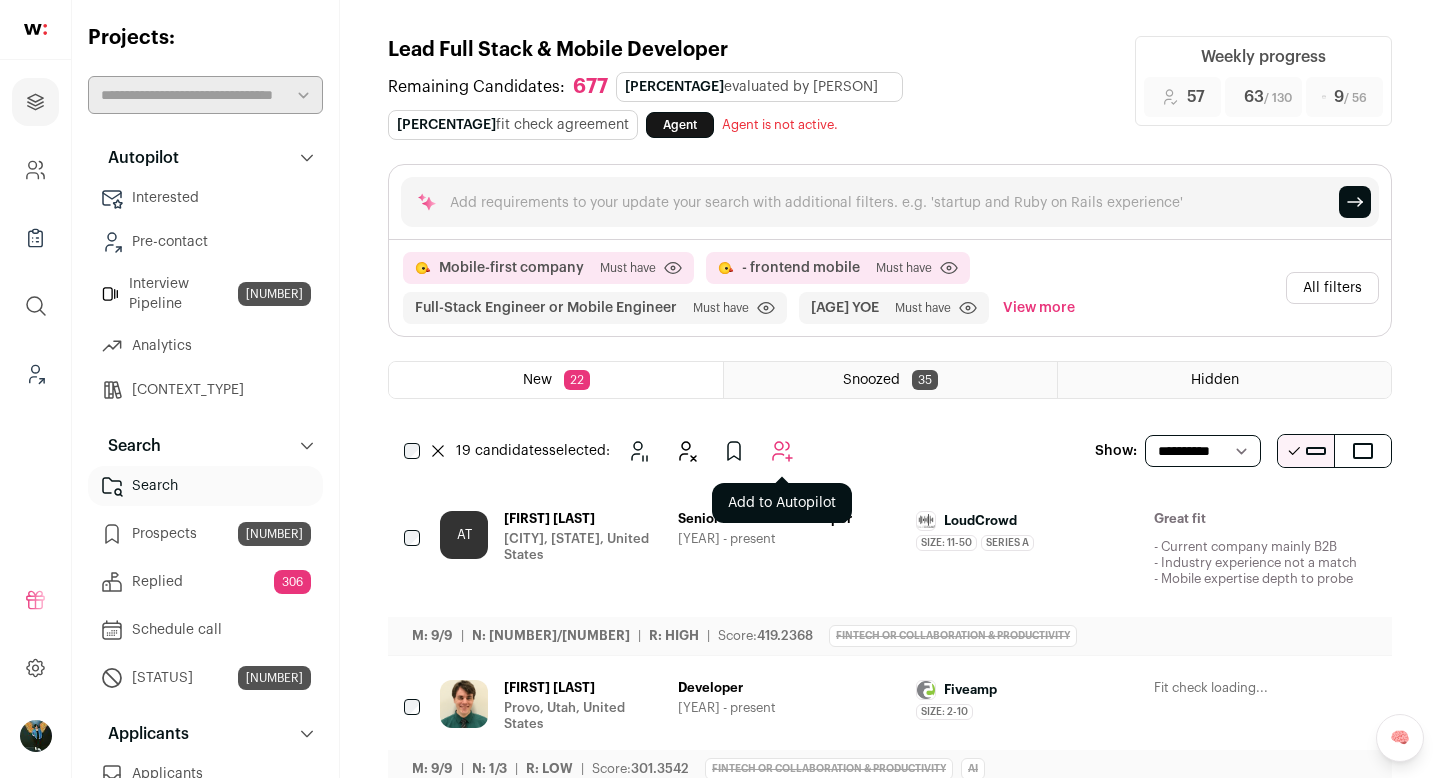 click at bounding box center [782, 451] 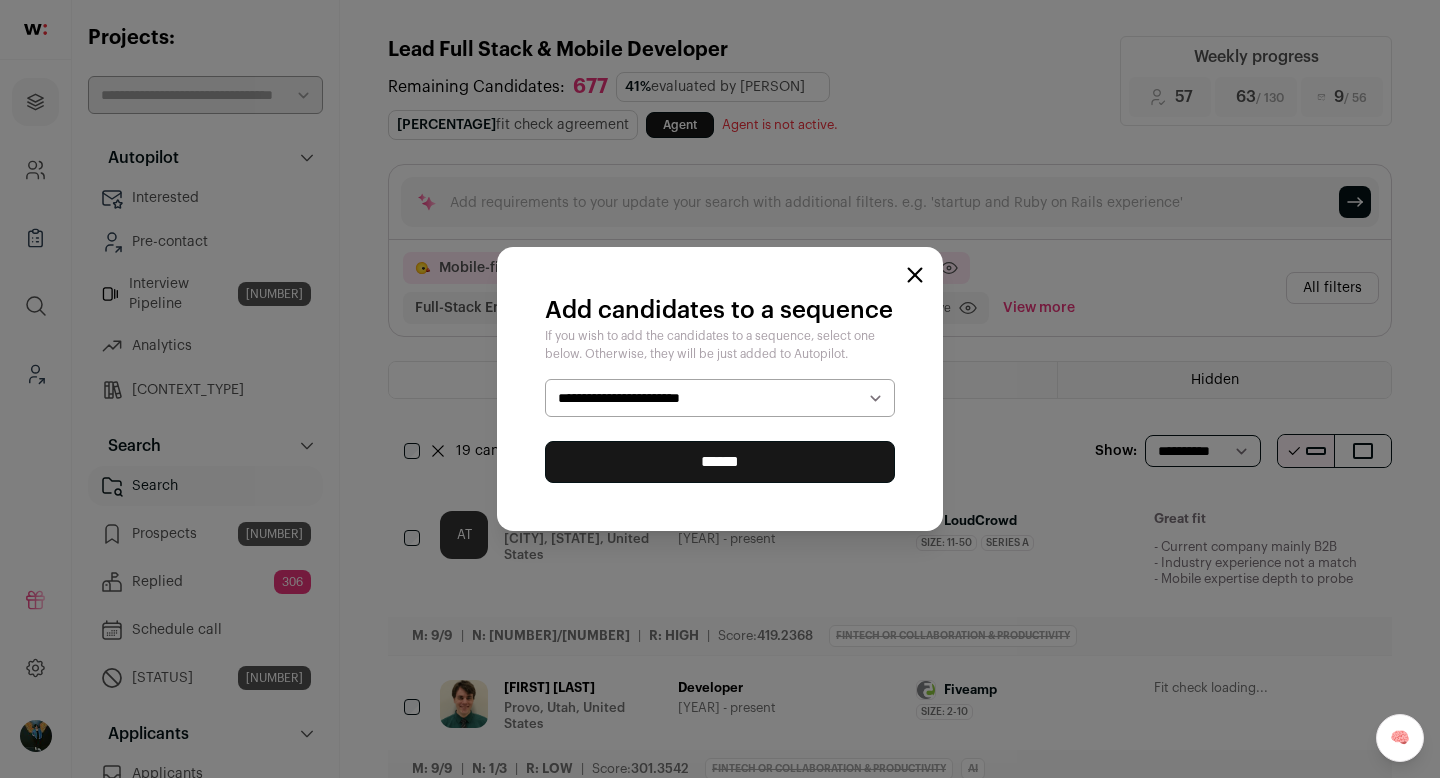 select on "*****" 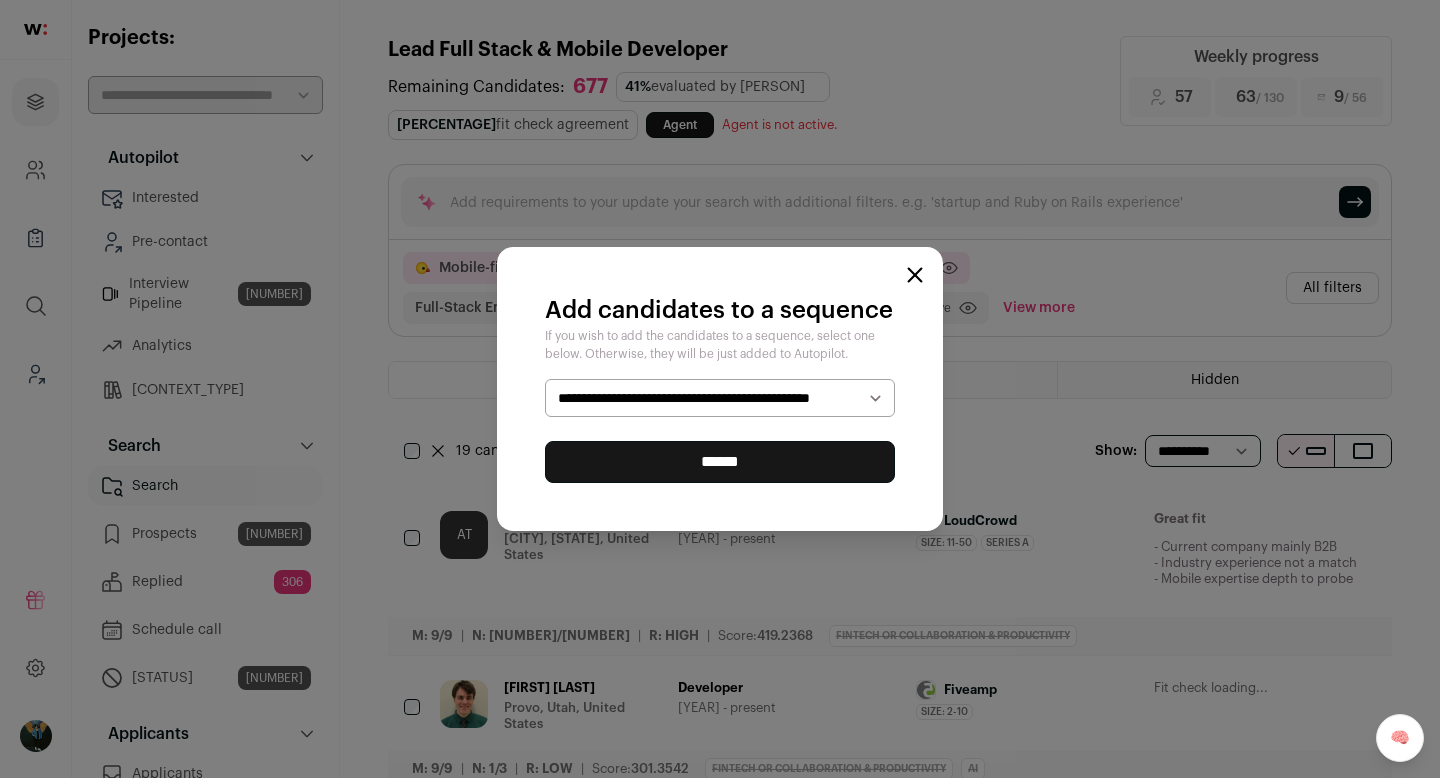 click on "******" at bounding box center [720, 462] 